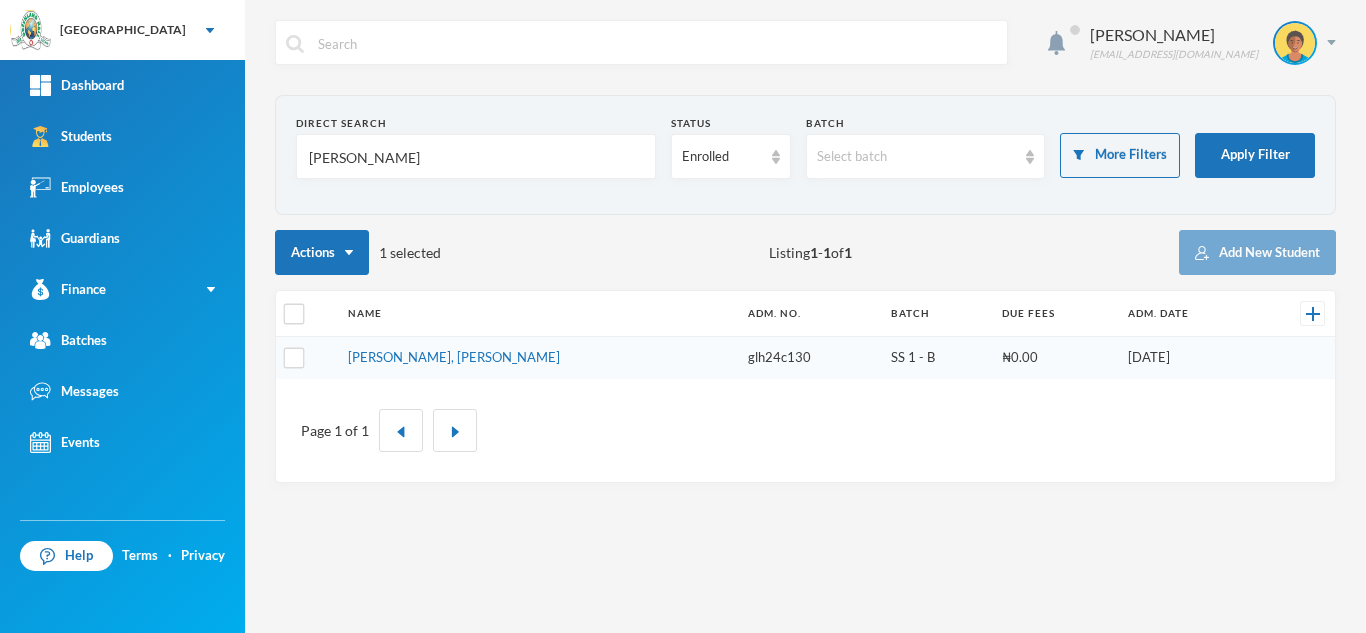 scroll, scrollTop: 0, scrollLeft: 0, axis: both 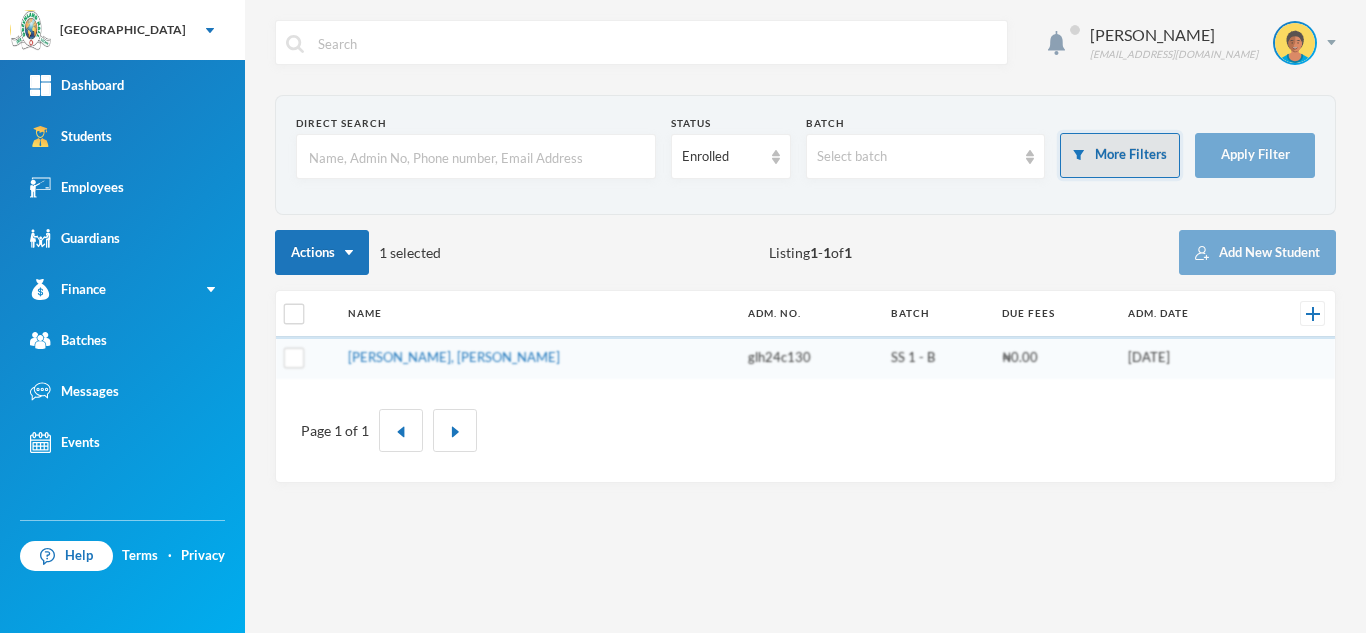 type 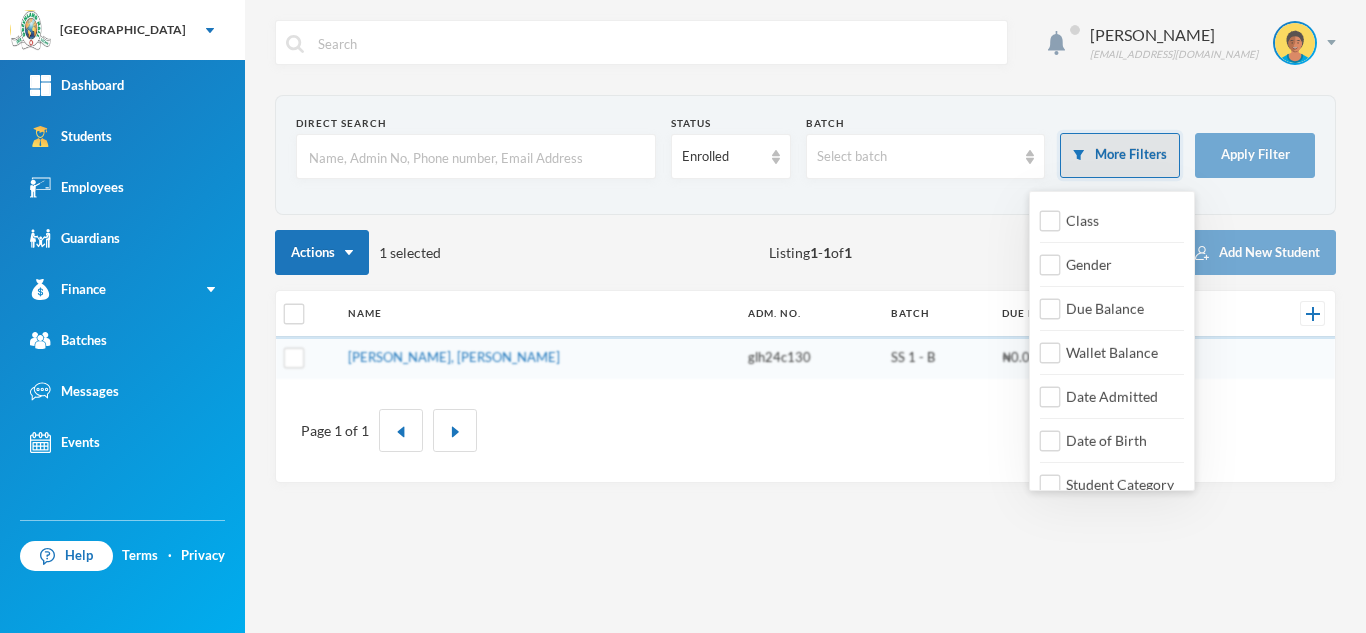 click on "More Filters" at bounding box center (1120, 155) 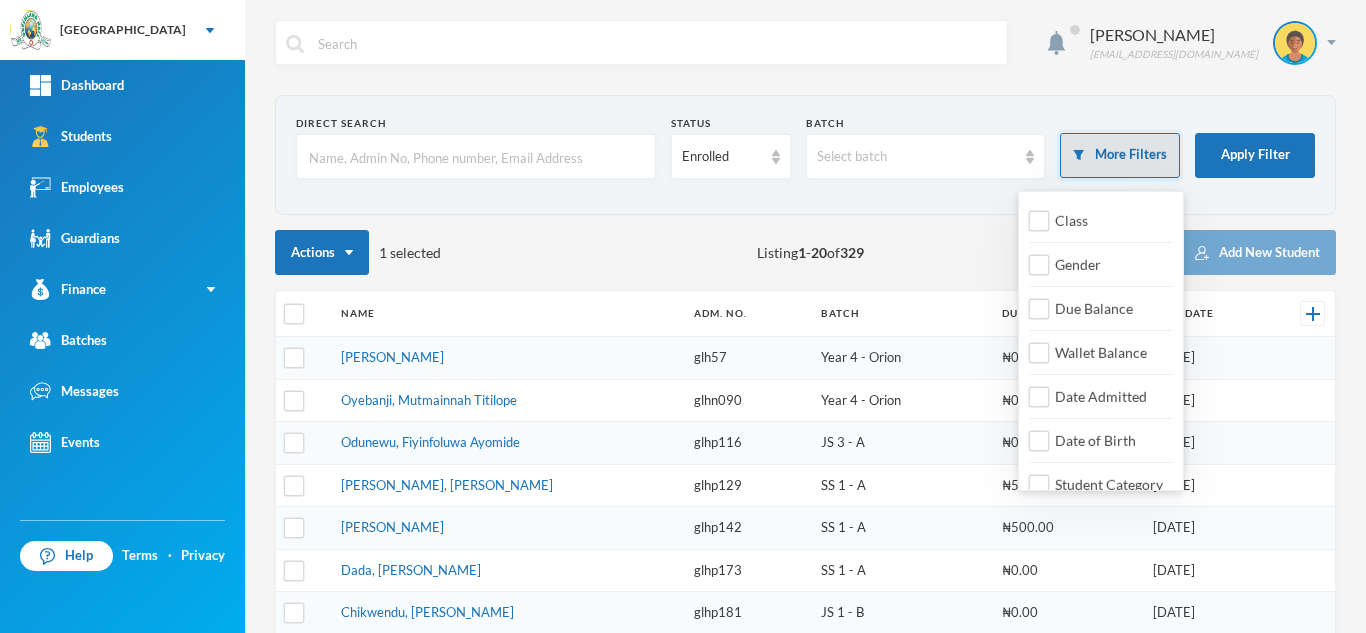 click on "More Filters" at bounding box center (1120, 155) 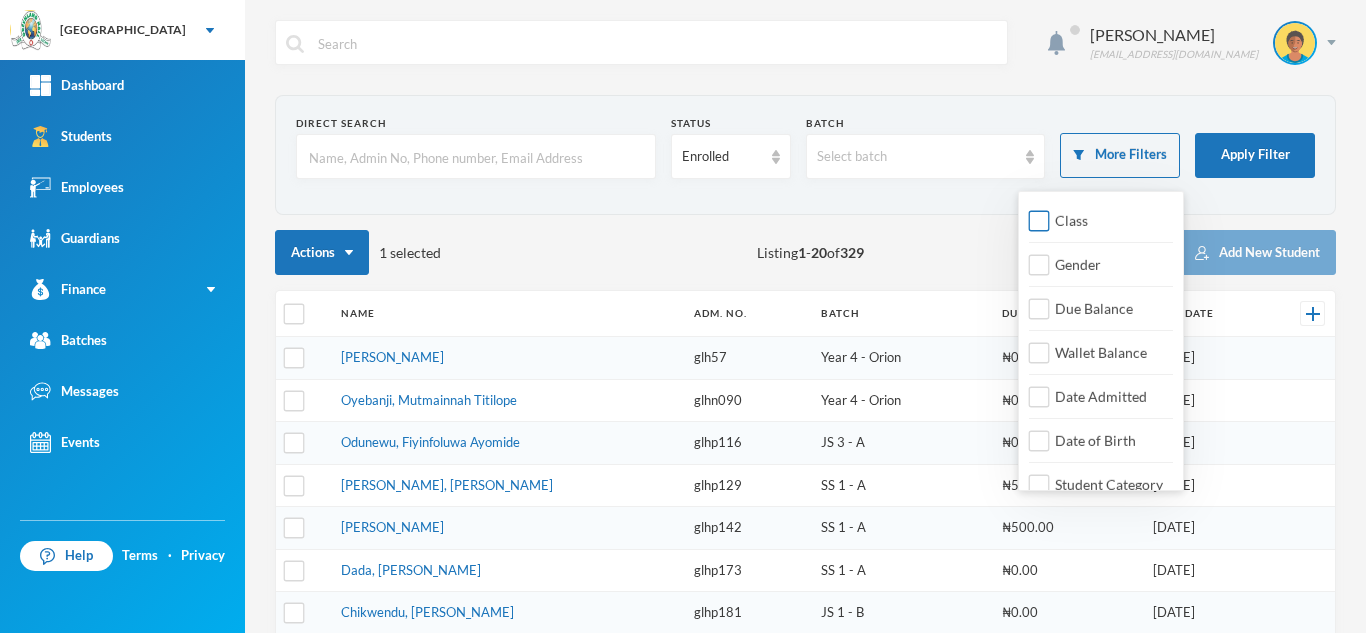 click on "Class" at bounding box center (1039, 221) 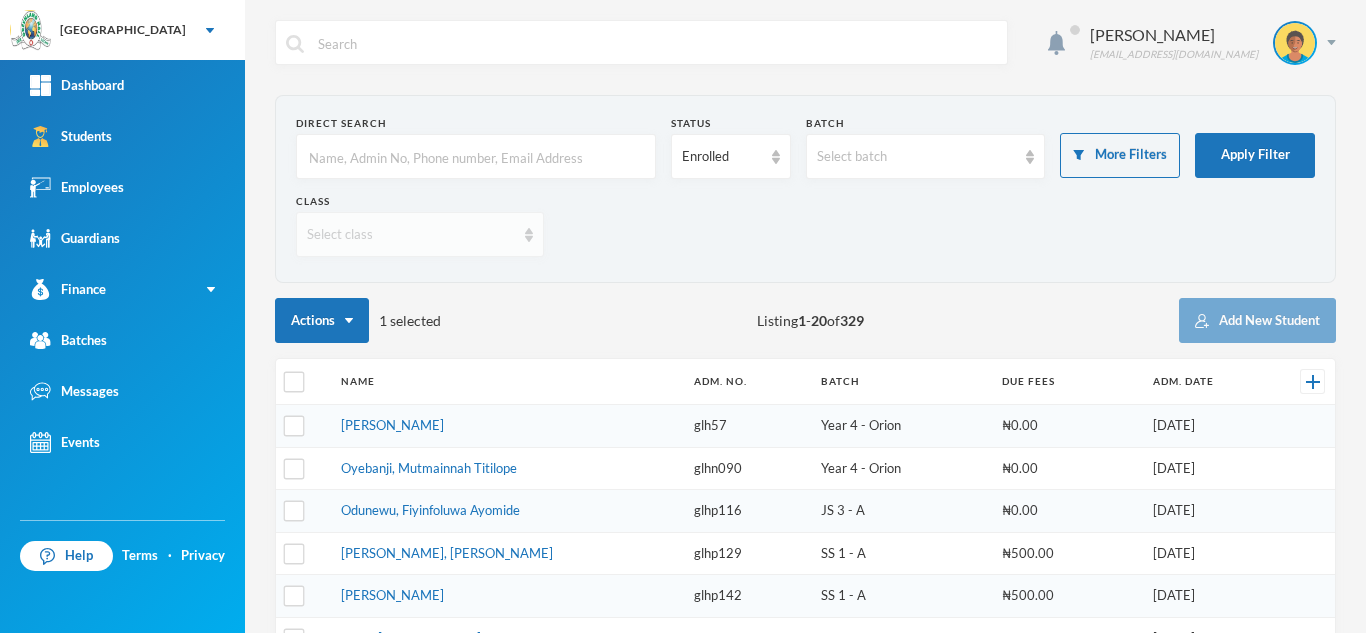 click on "Select class" at bounding box center (411, 235) 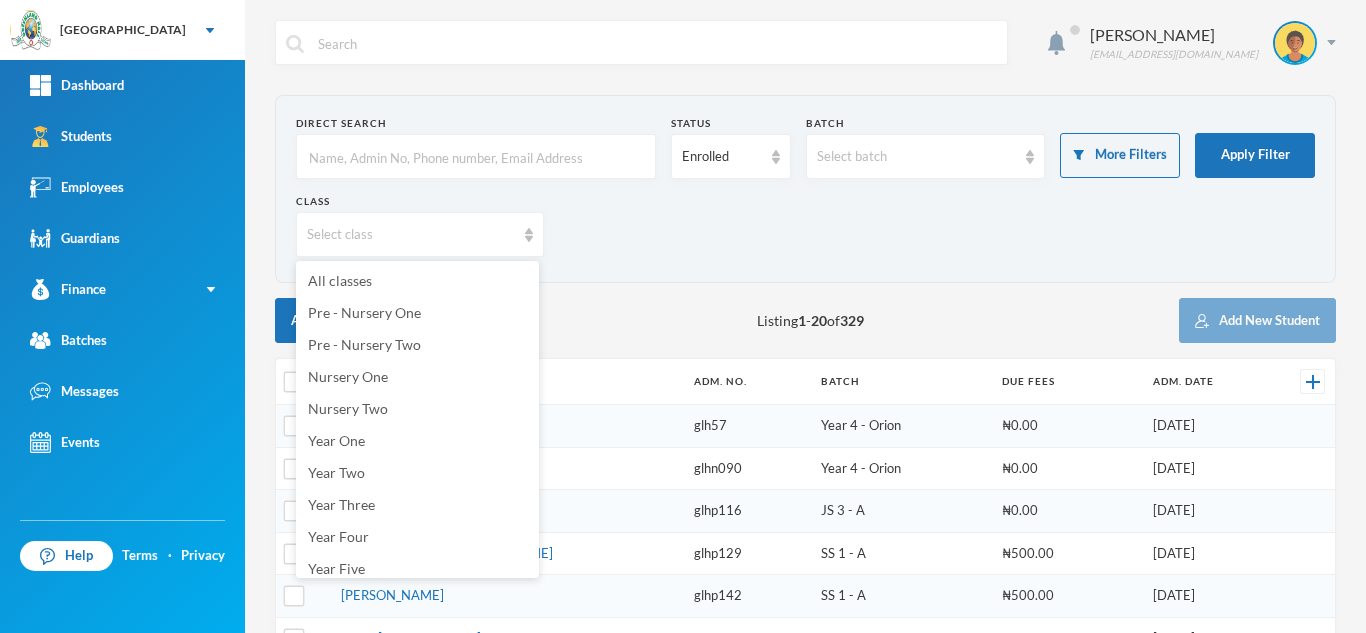 click on "Direct Search Status Enrolled Batch Select batch More Filters Apply Filter Class Select class Actions 1 selected Listing  1  -  20  of  329 Add New Student Name Adm. No. Batch Due Fees Adm. Date Owolabi, Faariha Iremide glh57 Year 4 - Orion ₦0.00 07/01/2019   Oyebanji, Mutmainnah Titilope glhn090 Year 4 - Orion ₦0.00 18/09/2017   Odunewu, Fiyinfoluwa Ayomide glhp116 JS 3 - A ₦0.00 06/10/2014   Omoruyi, Odion Emmanuel glhp129 SS 1 - A ₦500.00 04/02/2013   Omoruyi, Emmanuella Ovbokhan glhp142 SS 1 - A ₦500.00 04/02/2013   Dada, Ewaoluwa Folake glhp173 SS 1 - A ₦0.00 09/09/2013   Chikwendu, Kelechi Daniel glhp181 JS 1 - B ₦0.00 07/09/2013   Ehimen, Peter Eromosele glhc1952 SS 3 - B ₦0.00 23/09/2019   Tijani, Usman Oluwatobiloba glhc1947 SS 3 - A ₦0.00 23/09/2019   Jonathan, Treasure Ngozi glhc1950 SS 3 - B ₦449,500.00 07/09/2015   Awoleye, Testimony Oluwaseun glhc1903 SS 3 - A ₦0.00 23/09/2019   Adeyanju, Oluwanifemi Rachael glhc1906 SS 3 - A ₦20,500.00 23/09/2019   glhc1910" at bounding box center [805, 726] 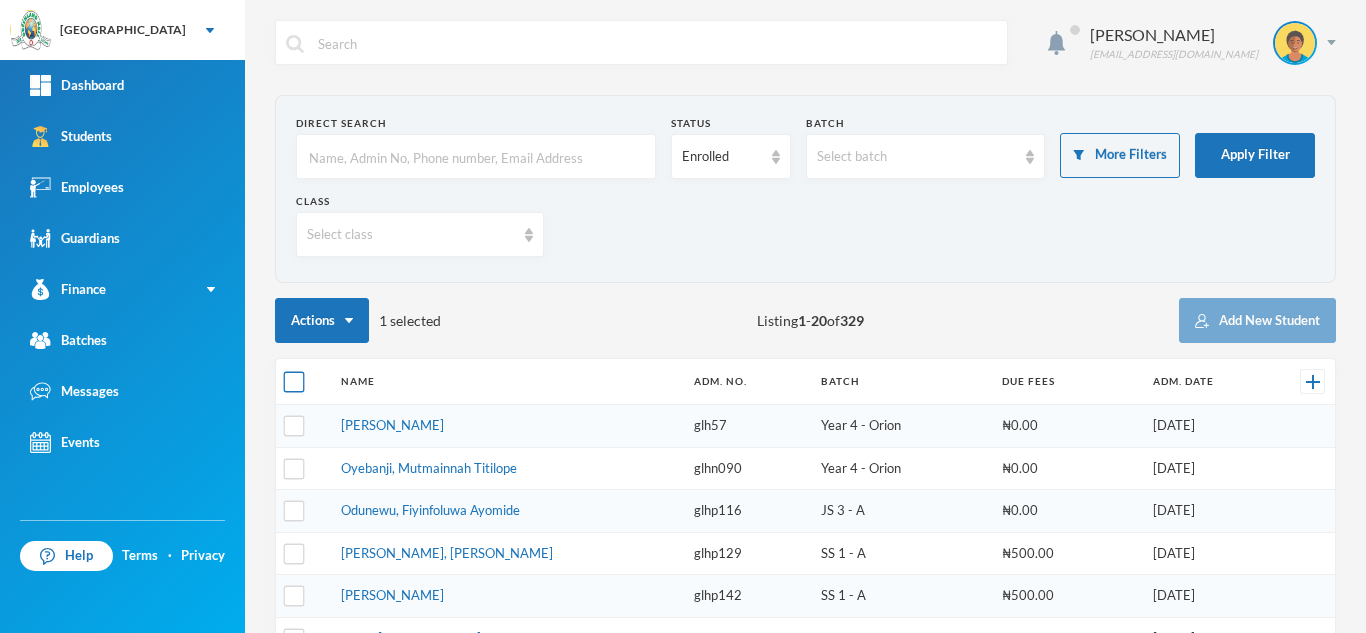 click at bounding box center (294, 382) 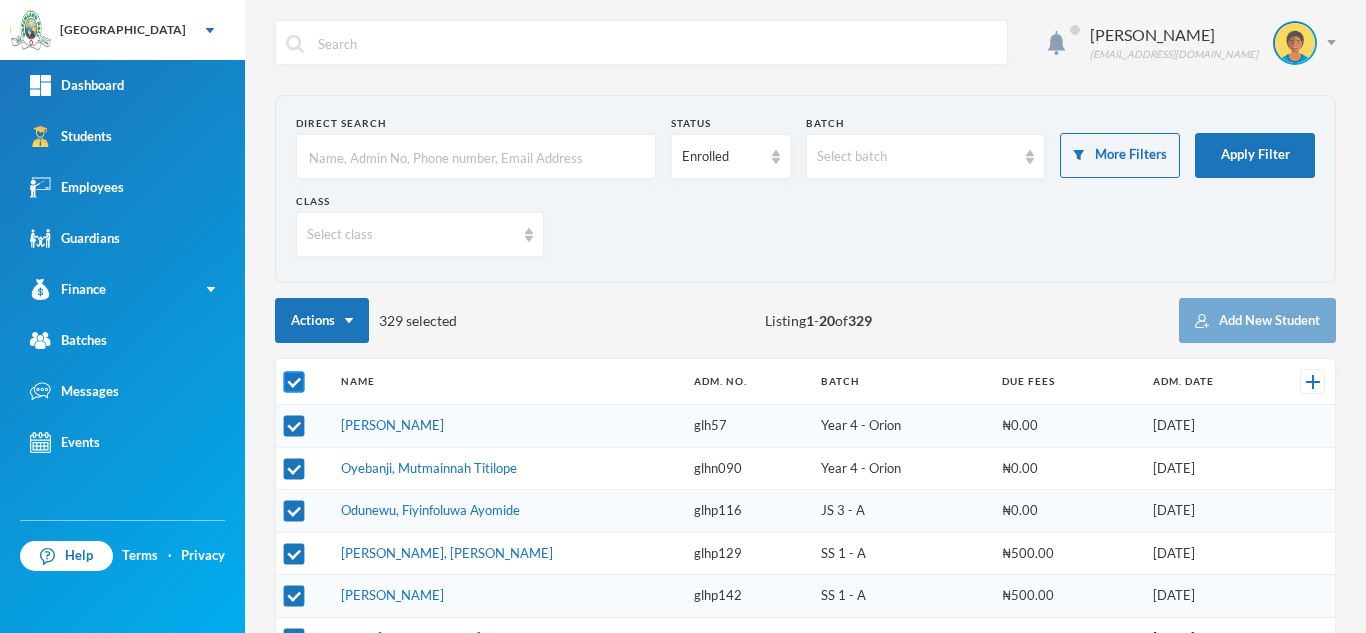 click at bounding box center (294, 382) 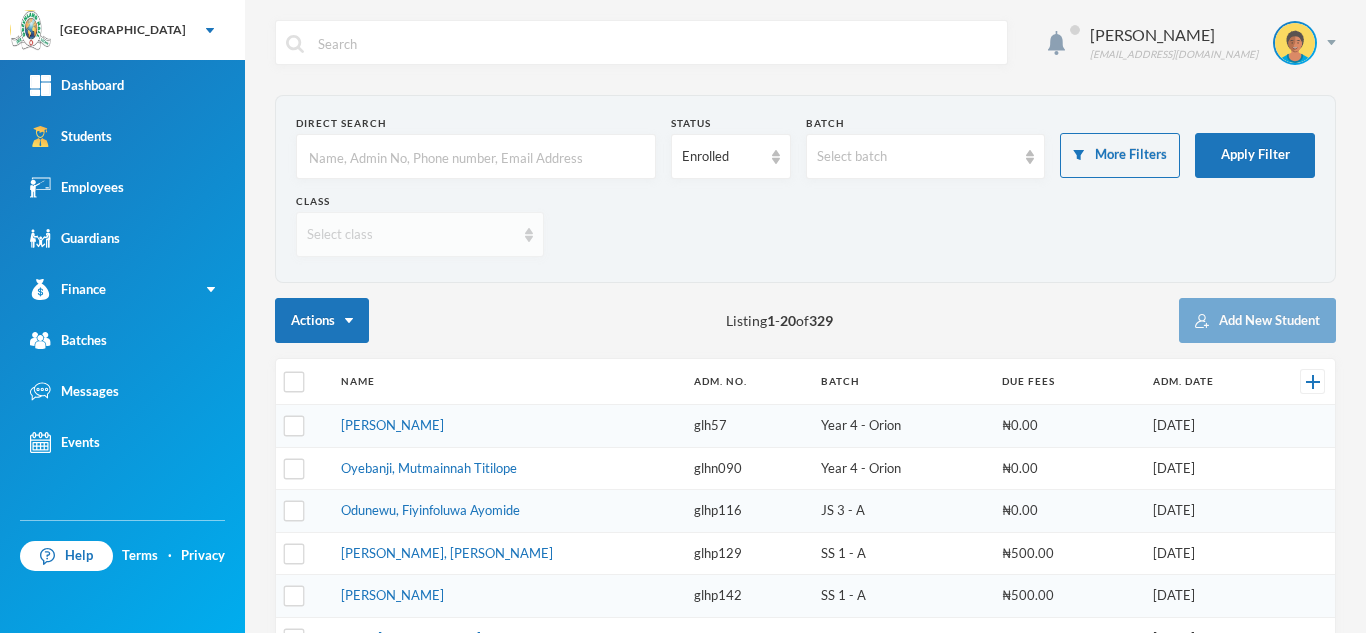click on "Select class" at bounding box center (411, 235) 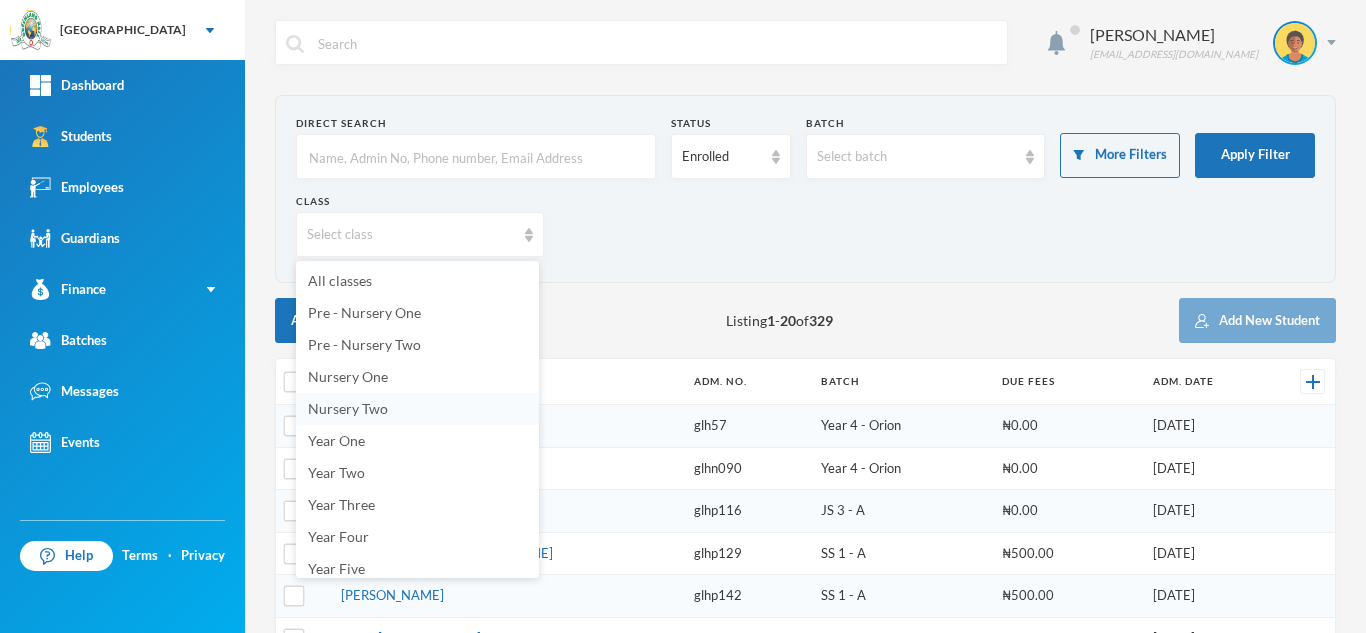 click on "Nursery Two" at bounding box center (348, 408) 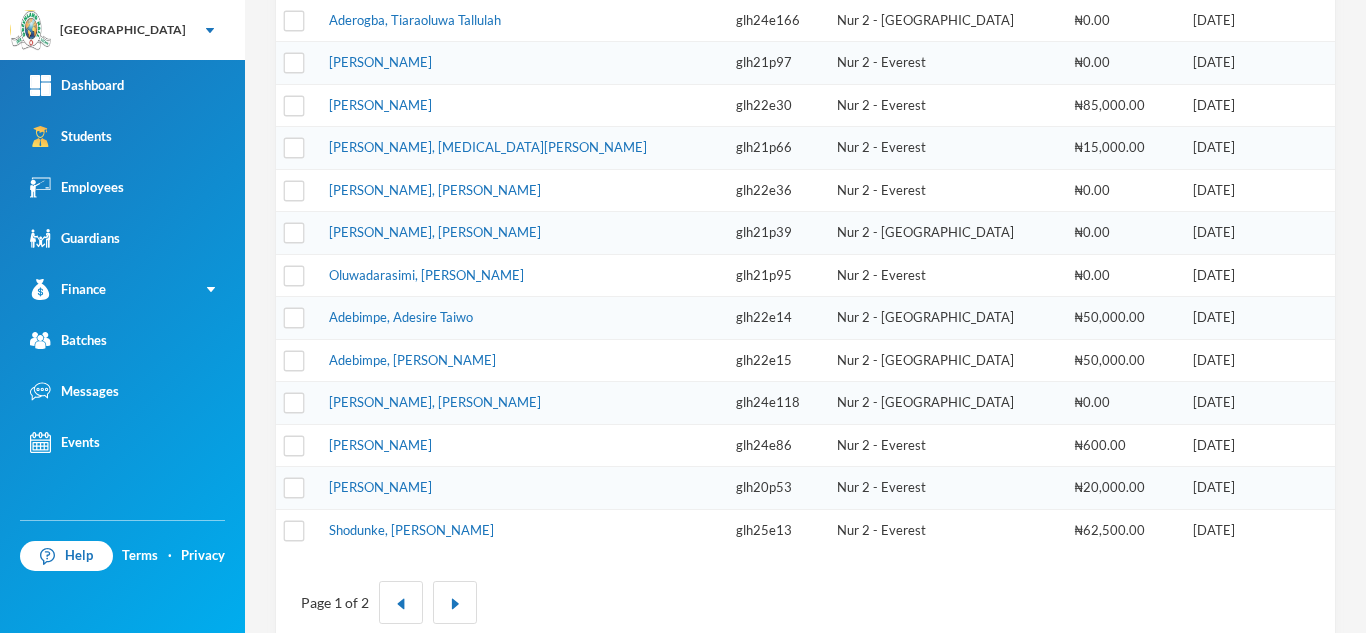 scroll, scrollTop: 745, scrollLeft: 0, axis: vertical 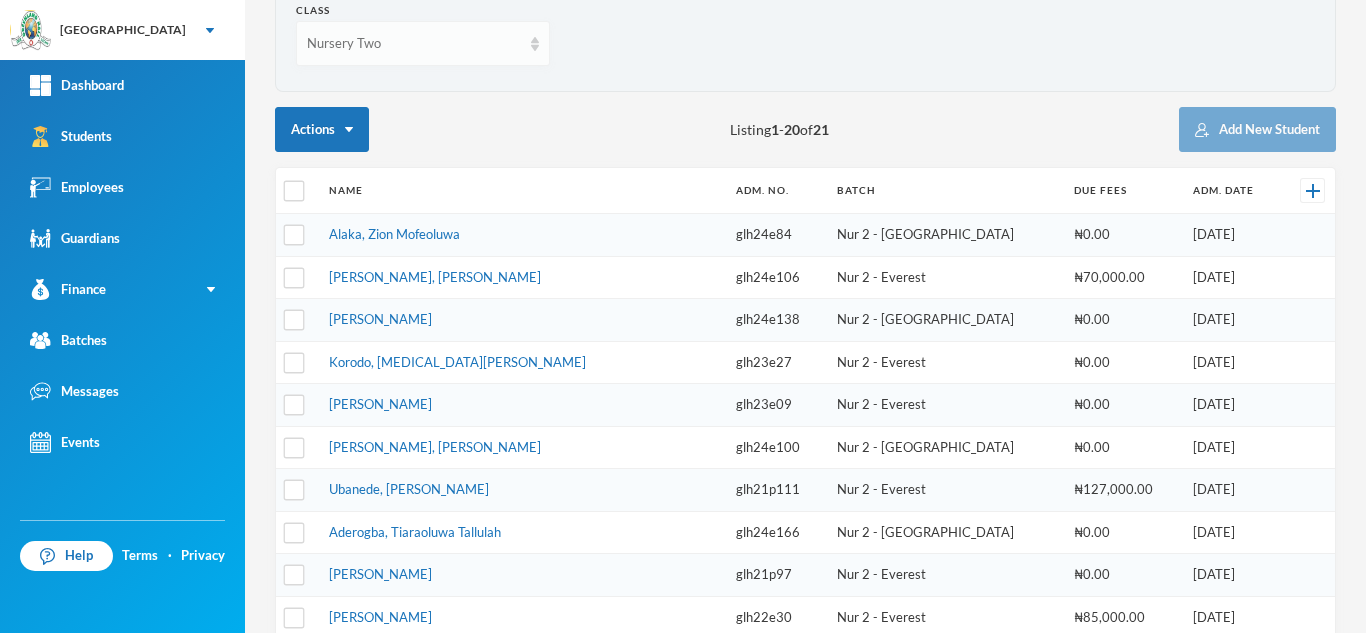 click on "Nursery Two" at bounding box center [414, 44] 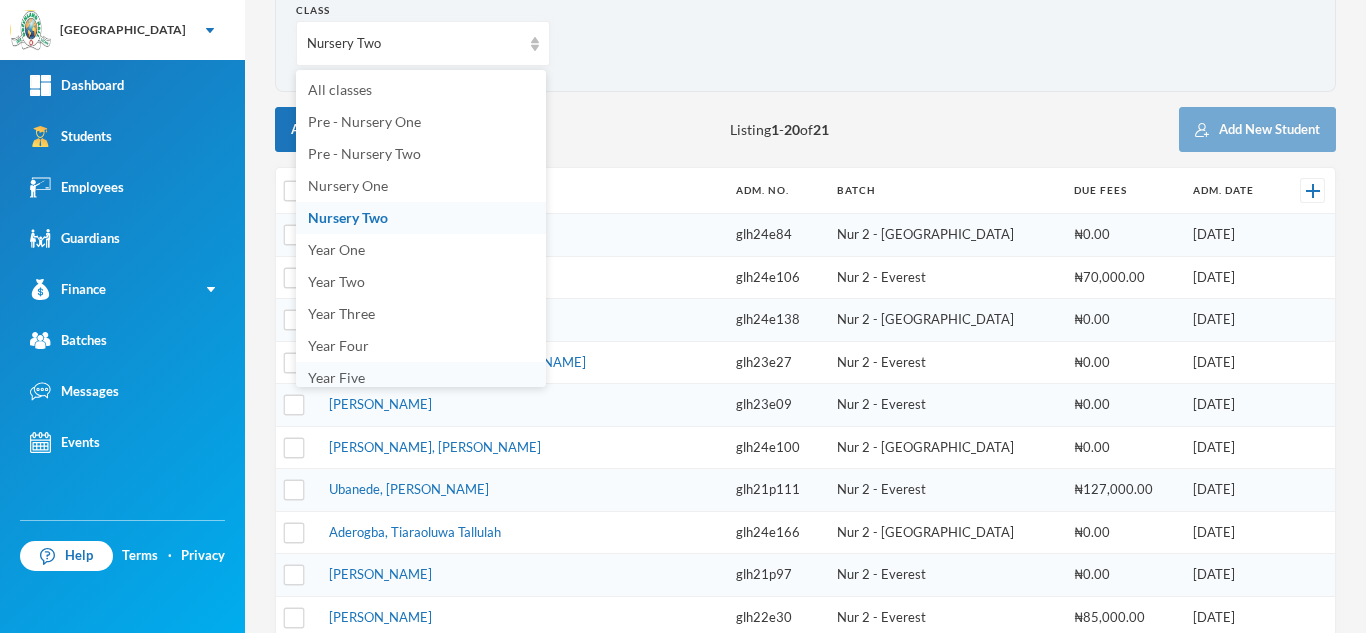 scroll, scrollTop: 7, scrollLeft: 0, axis: vertical 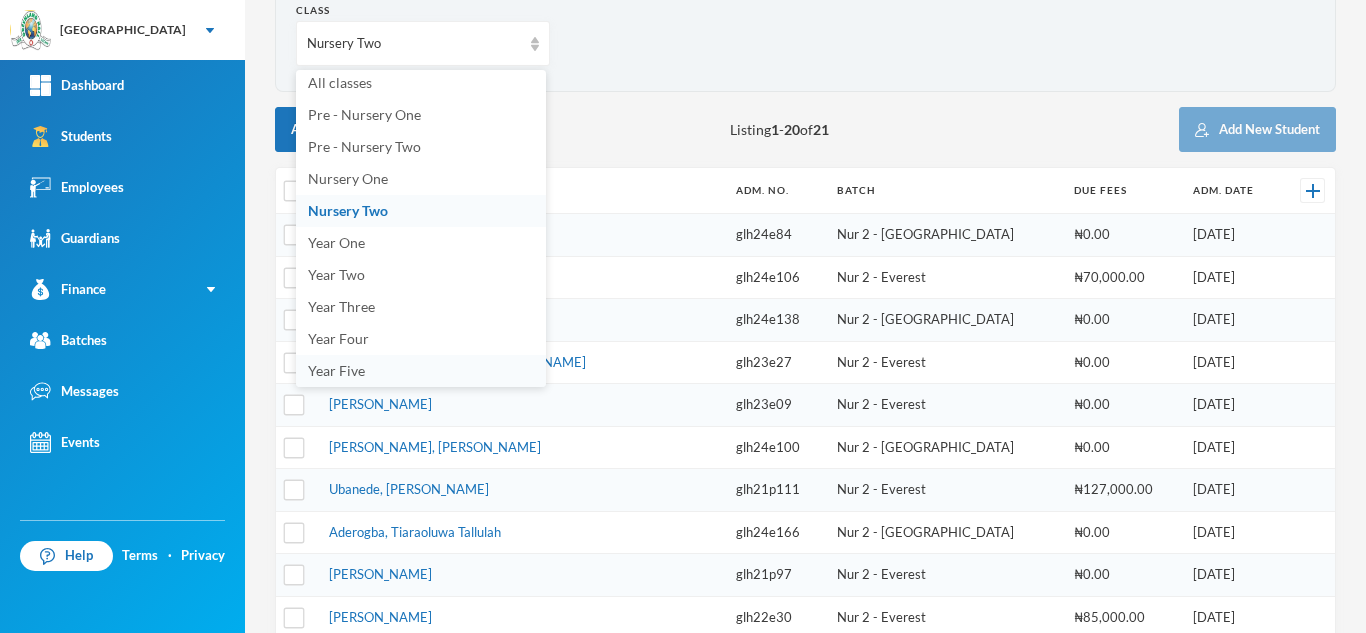 click on "Year Five" at bounding box center [421, 371] 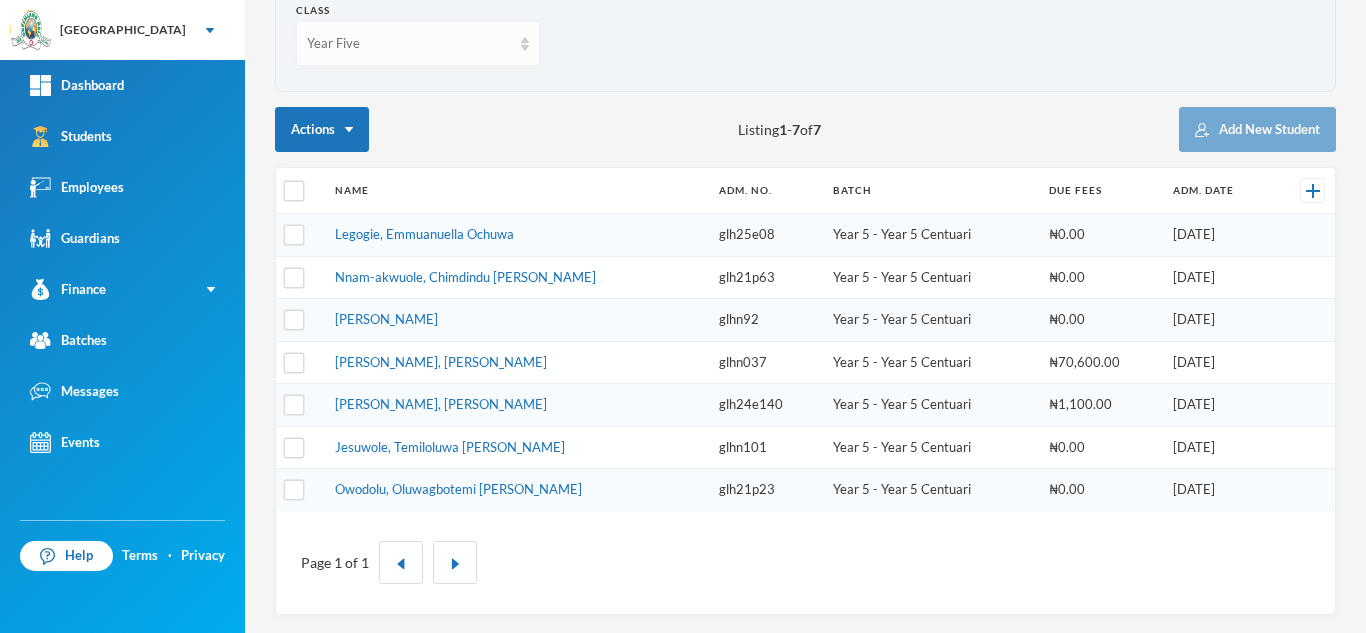 click on "Year Five" at bounding box center (409, 44) 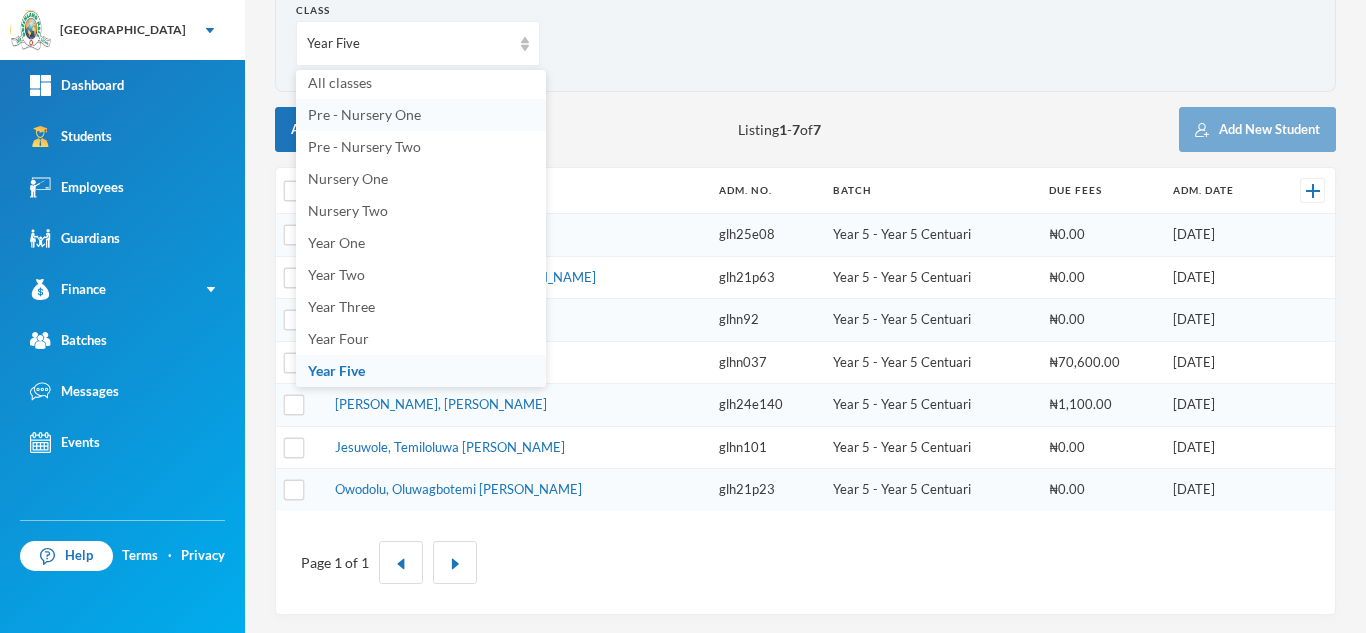 scroll, scrollTop: 4, scrollLeft: 0, axis: vertical 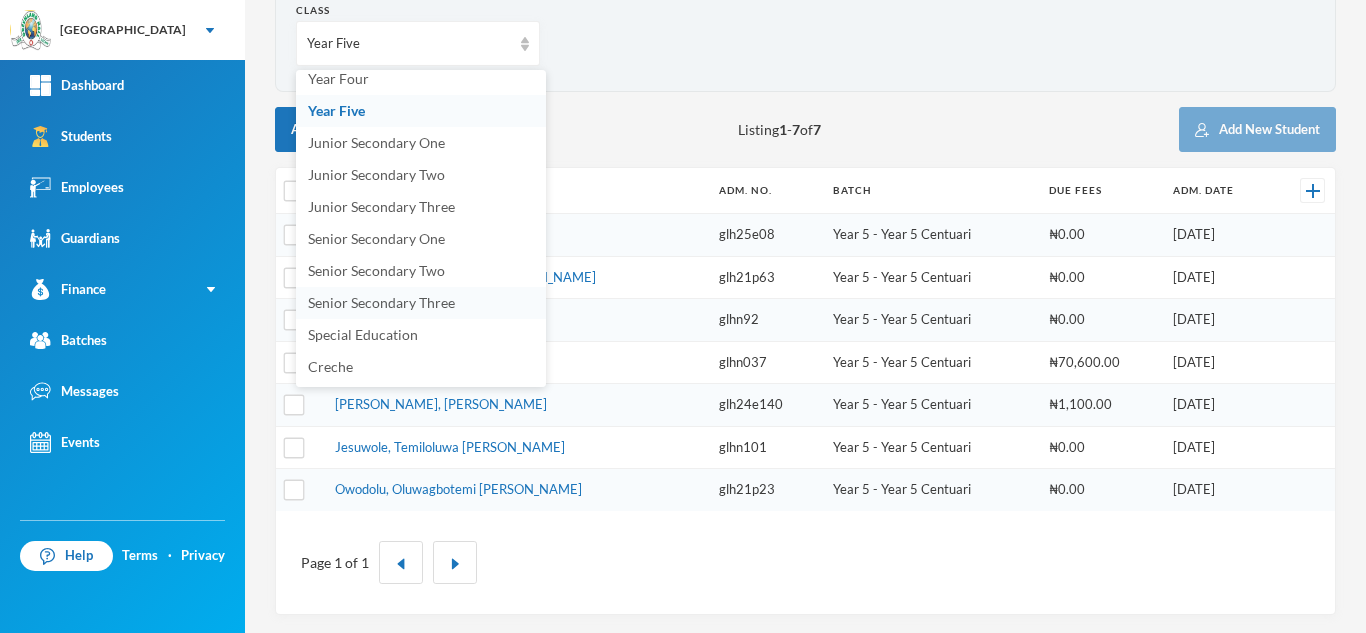 click on "Senior Secondary Three" at bounding box center [381, 302] 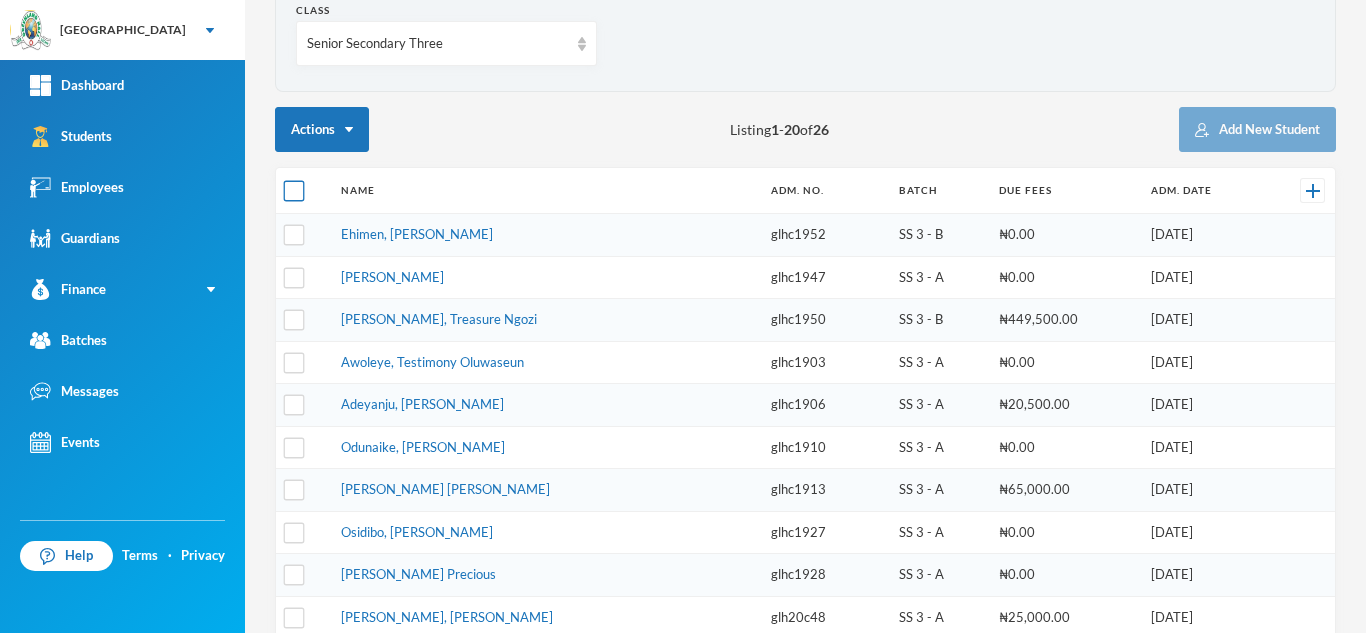 click at bounding box center [294, 191] 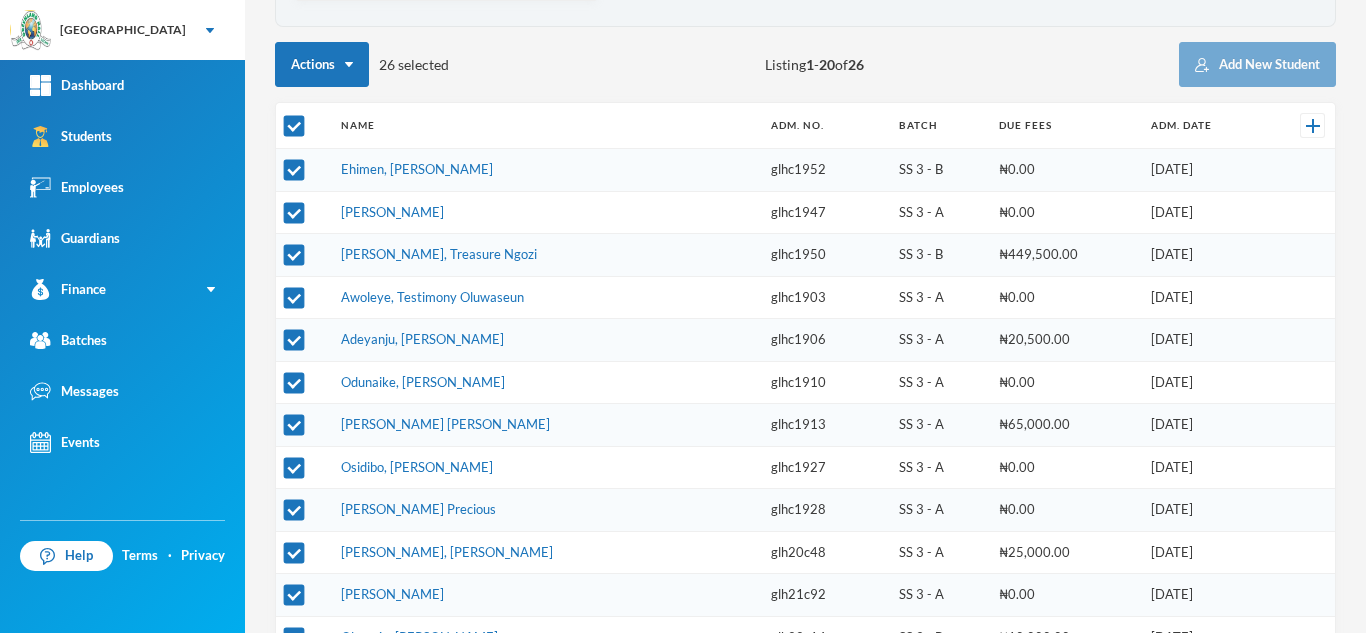 scroll, scrollTop: 268, scrollLeft: 0, axis: vertical 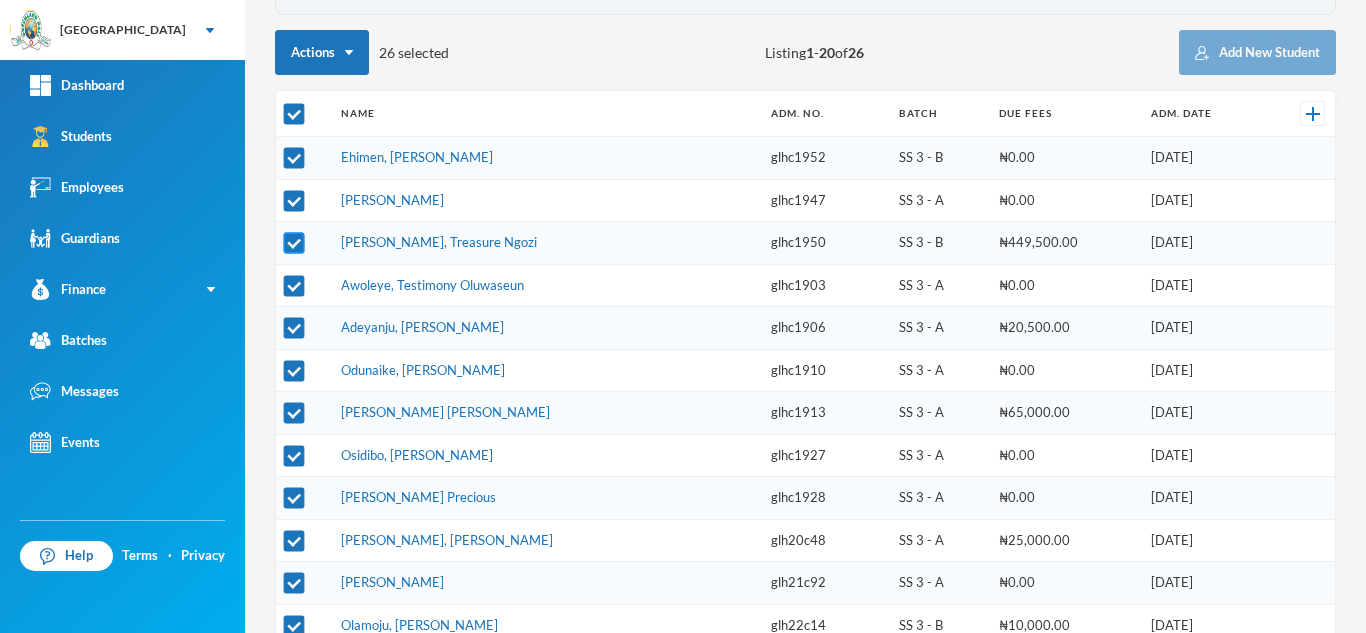 click at bounding box center (294, 243) 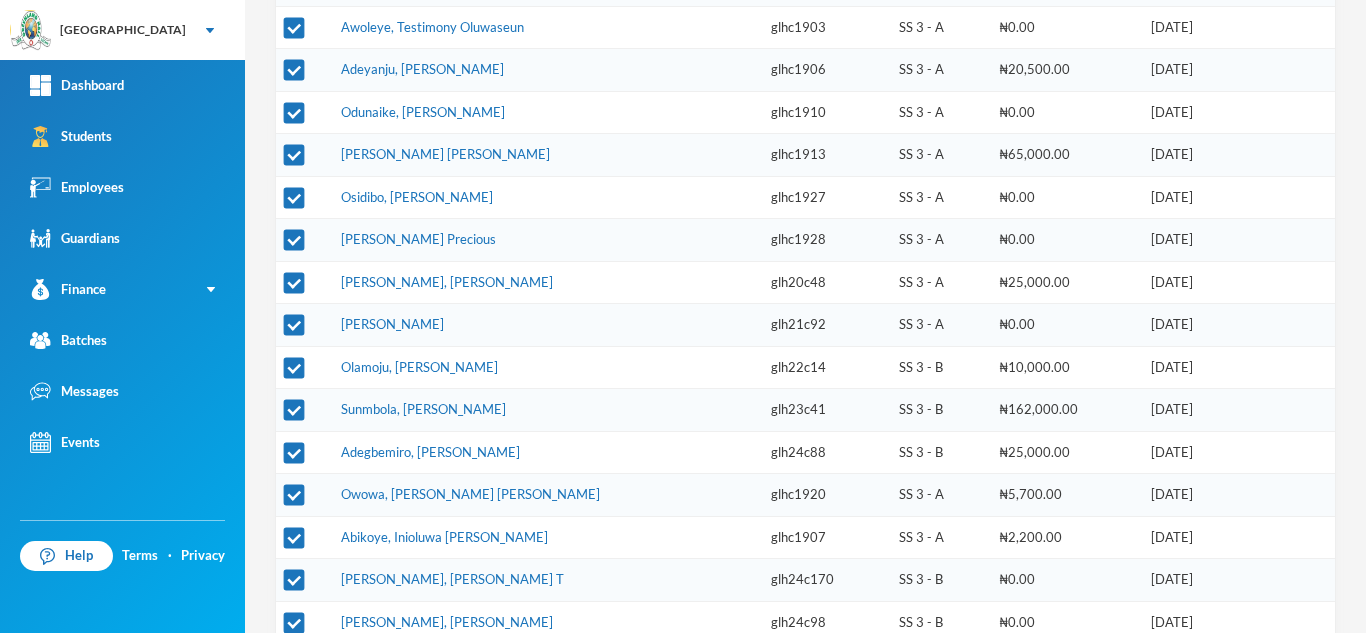 scroll, scrollTop: 549, scrollLeft: 0, axis: vertical 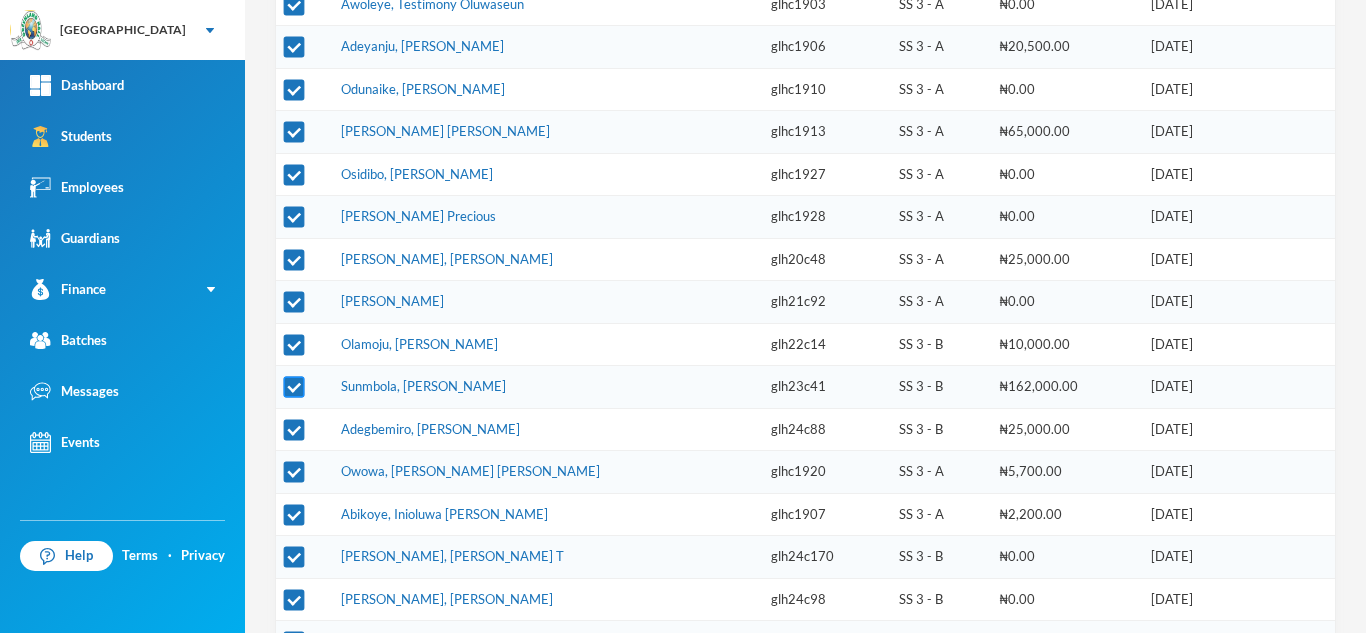 click at bounding box center (294, 387) 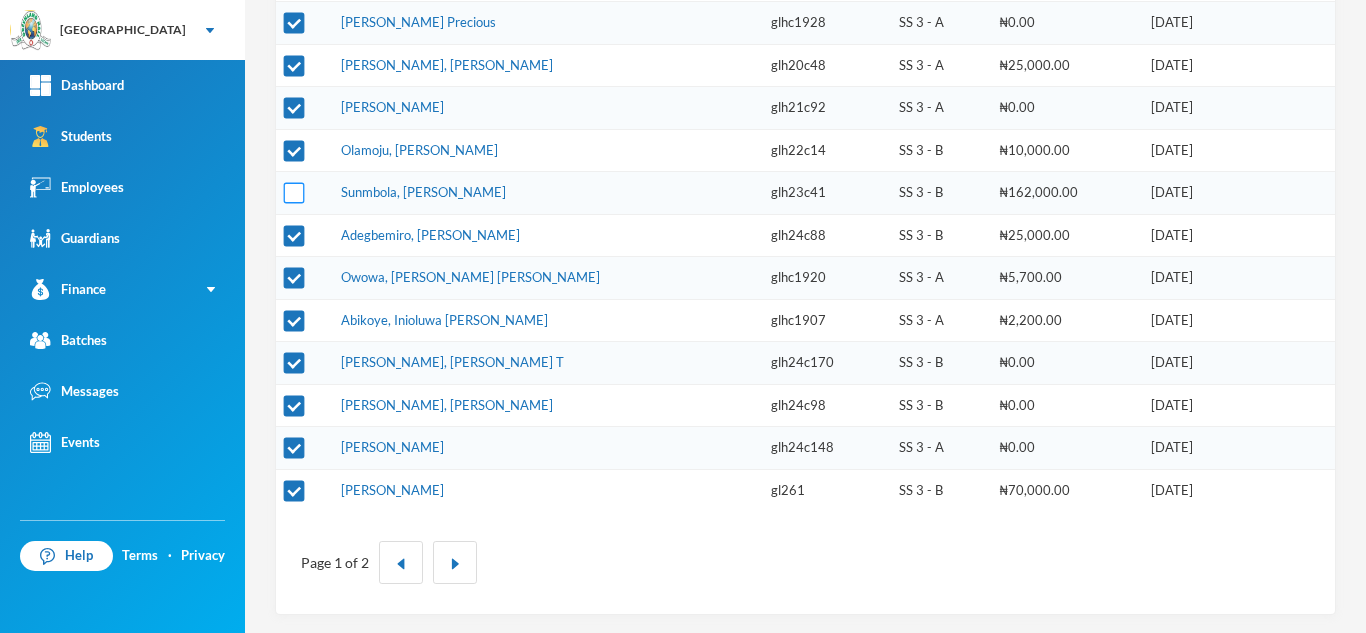 scroll, scrollTop: 745, scrollLeft: 0, axis: vertical 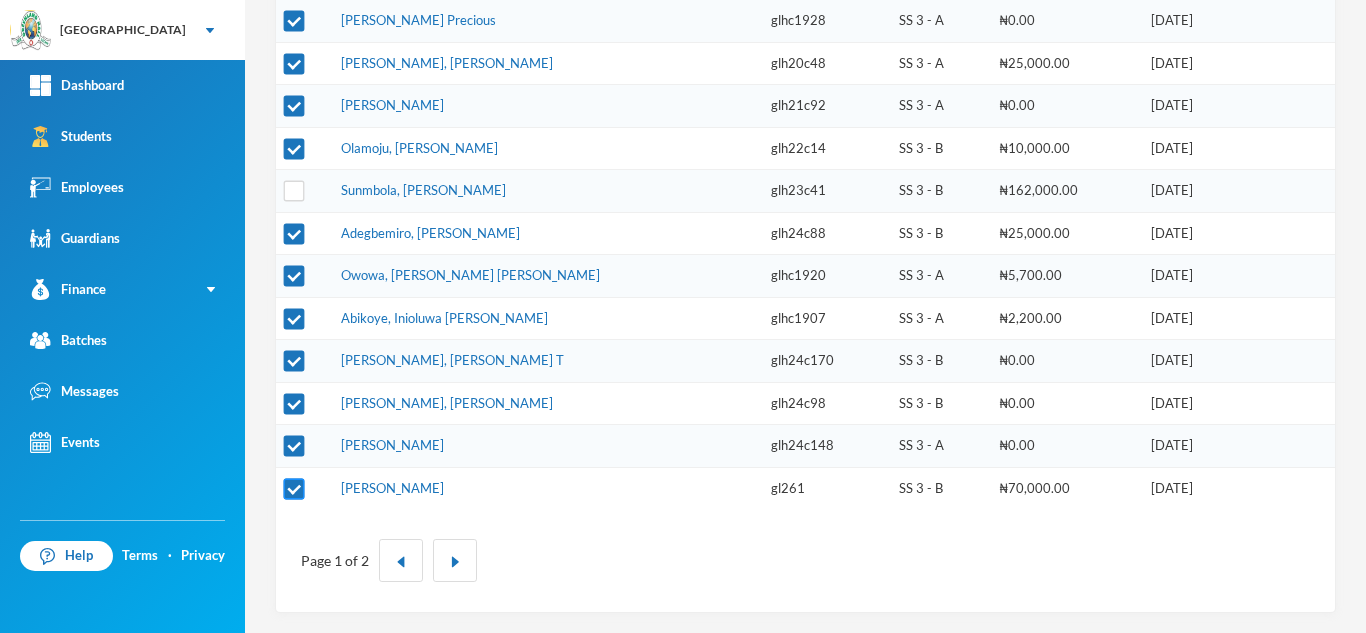 click at bounding box center (294, 488) 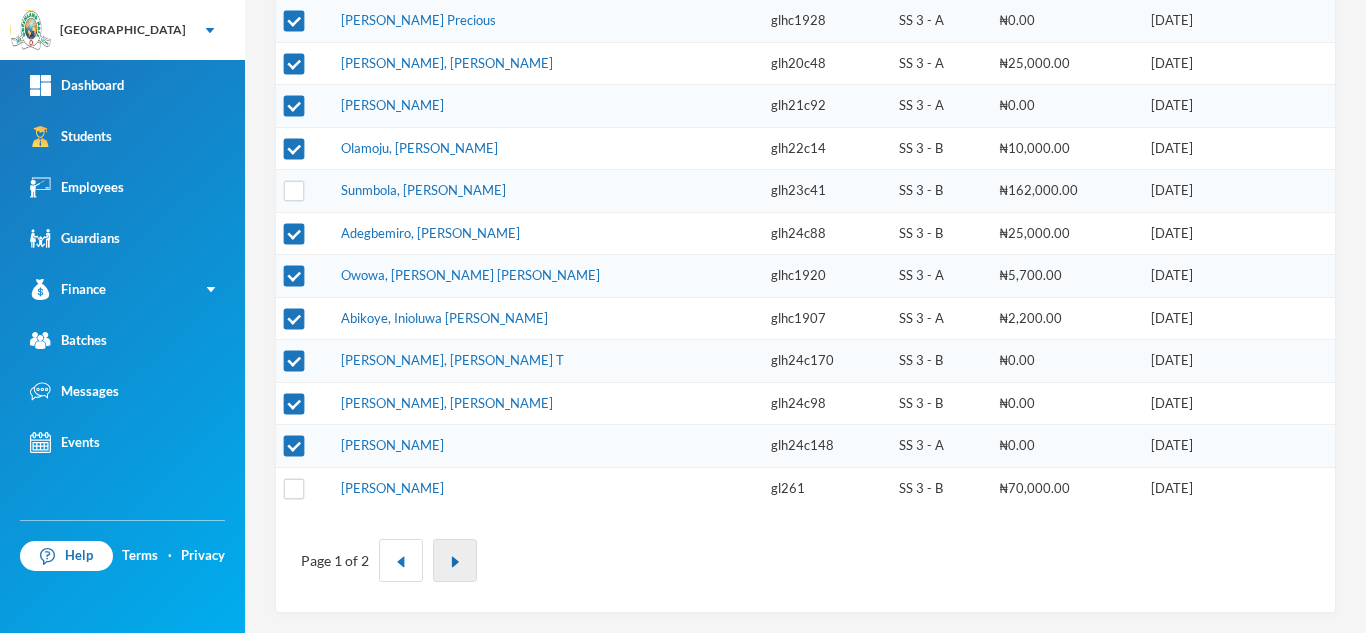 click at bounding box center (455, 562) 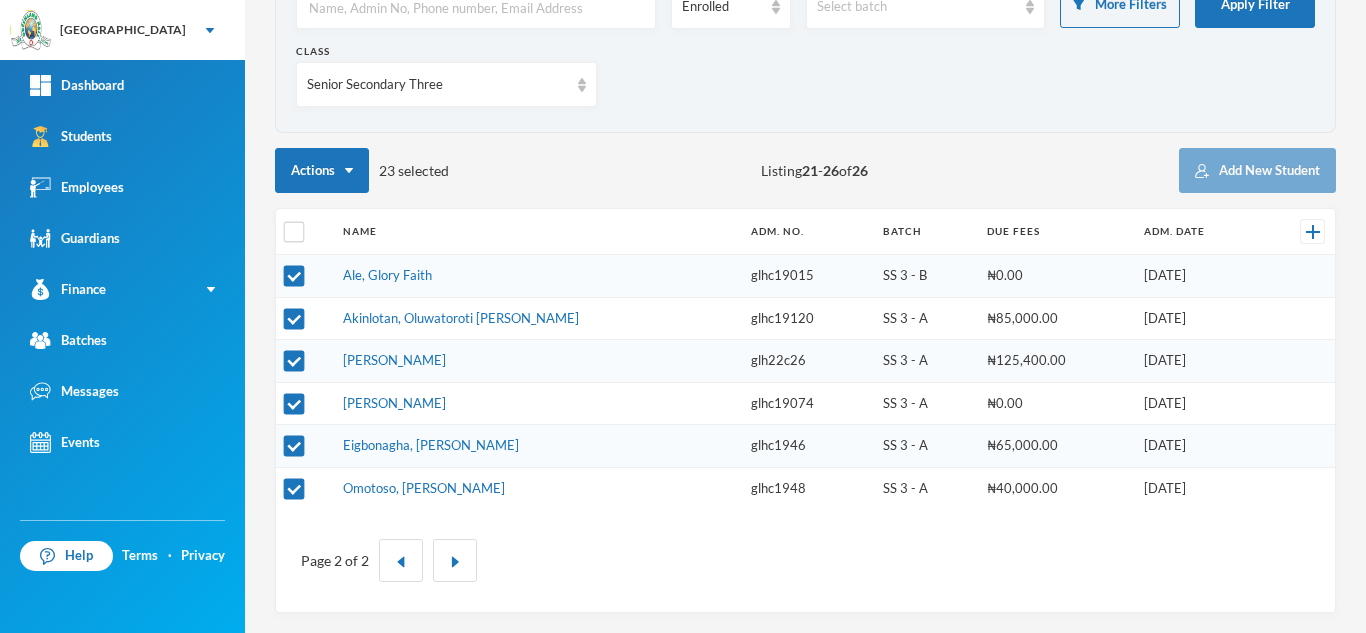 scroll, scrollTop: 150, scrollLeft: 0, axis: vertical 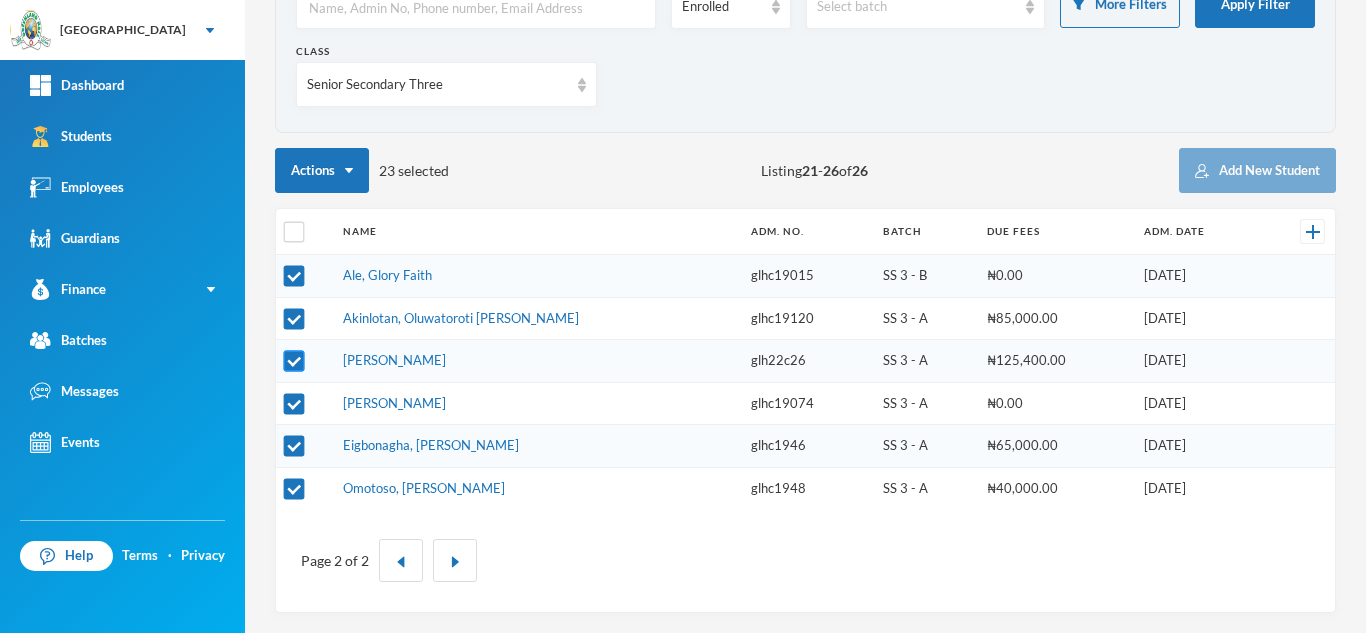 click at bounding box center [294, 361] 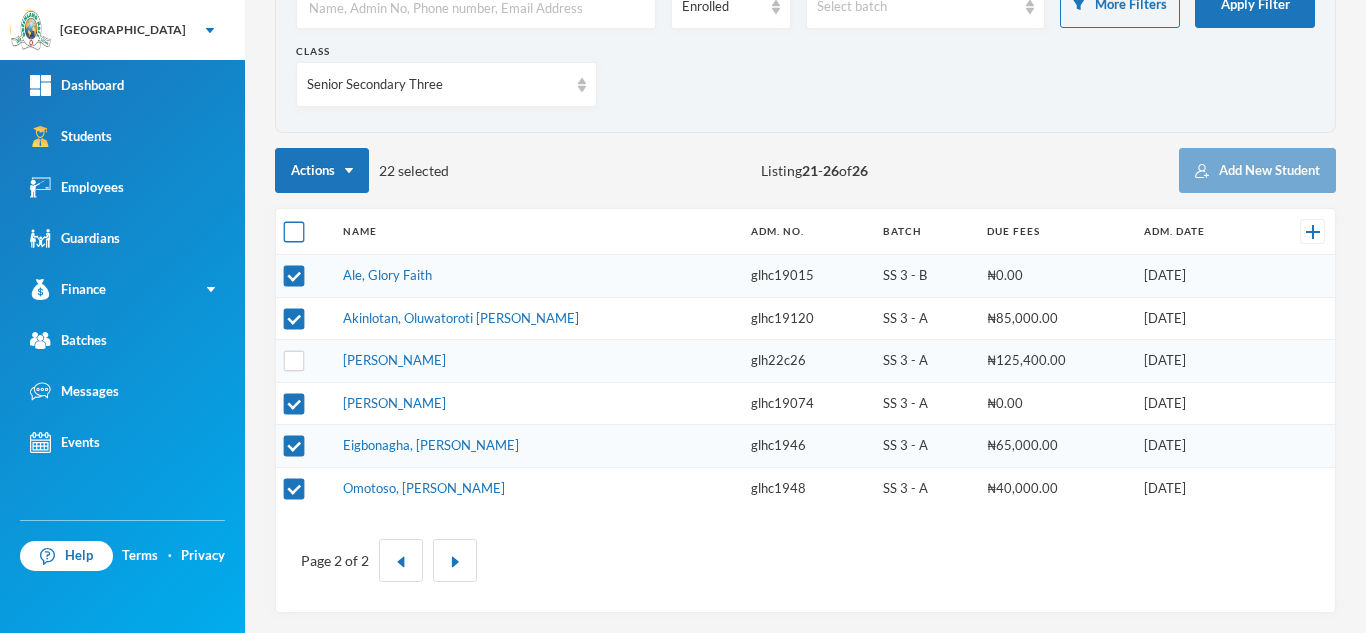click at bounding box center (294, 232) 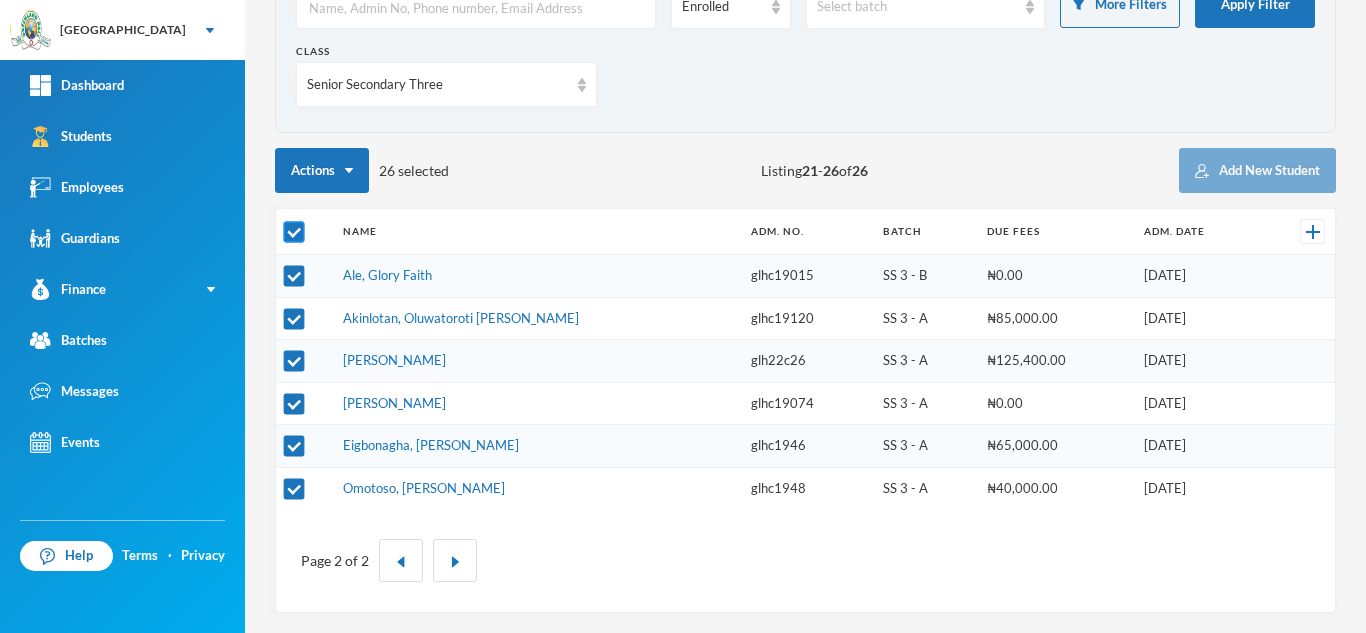 click at bounding box center [294, 232] 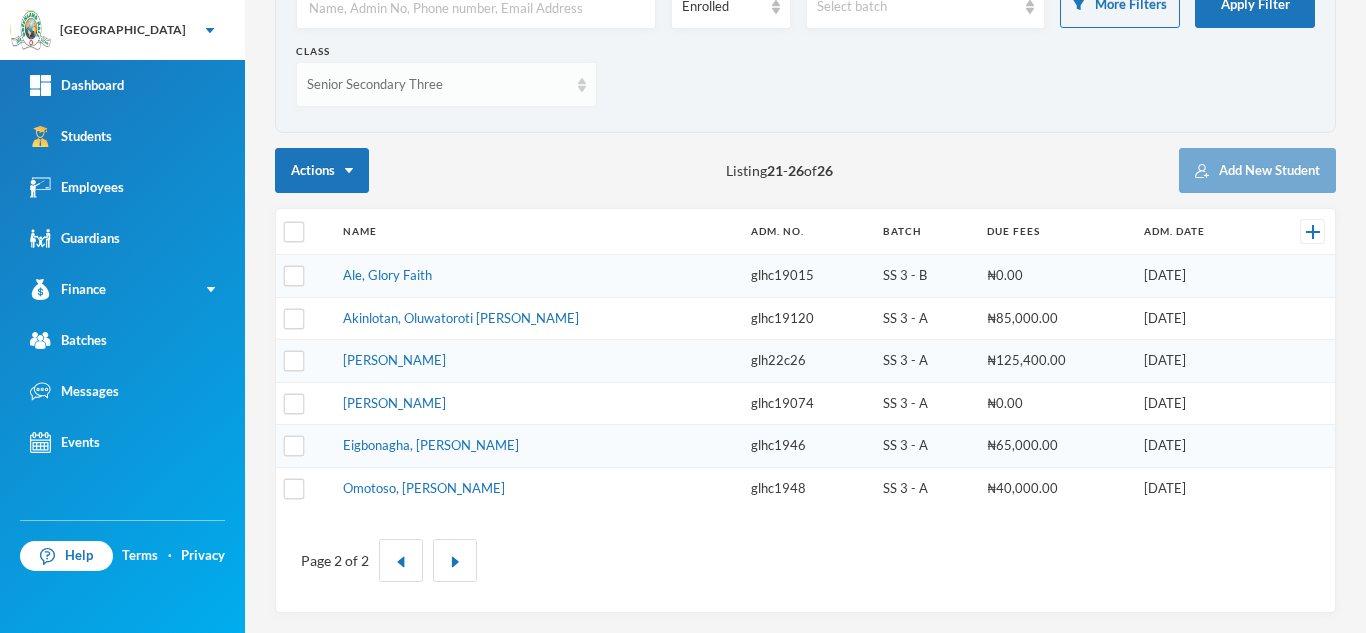 click on "Senior Secondary Three" at bounding box center [437, 85] 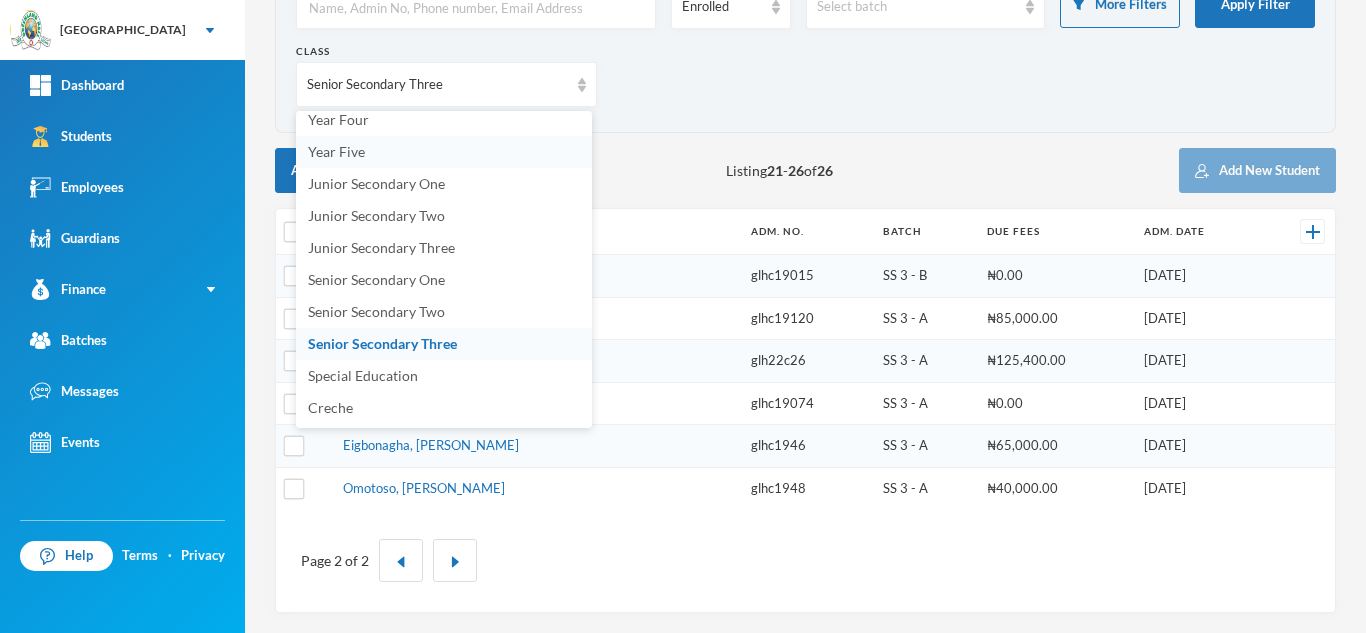 scroll, scrollTop: 260, scrollLeft: 0, axis: vertical 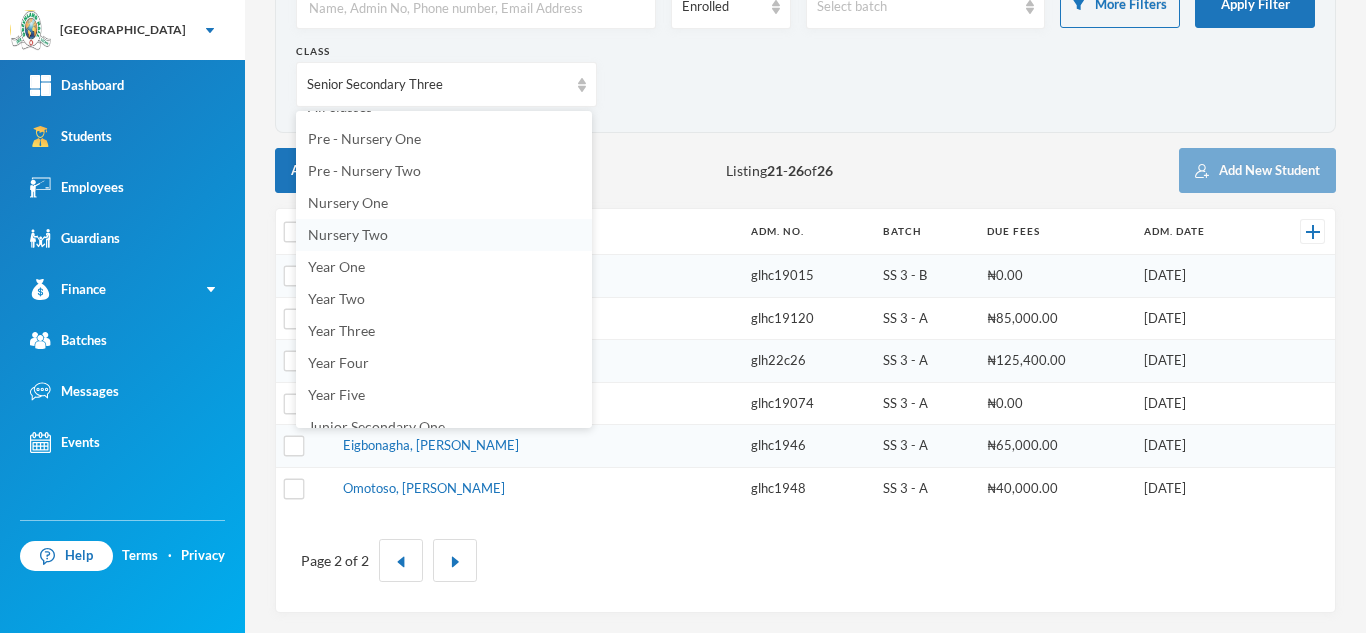 click on "Nursery Two" at bounding box center [444, 235] 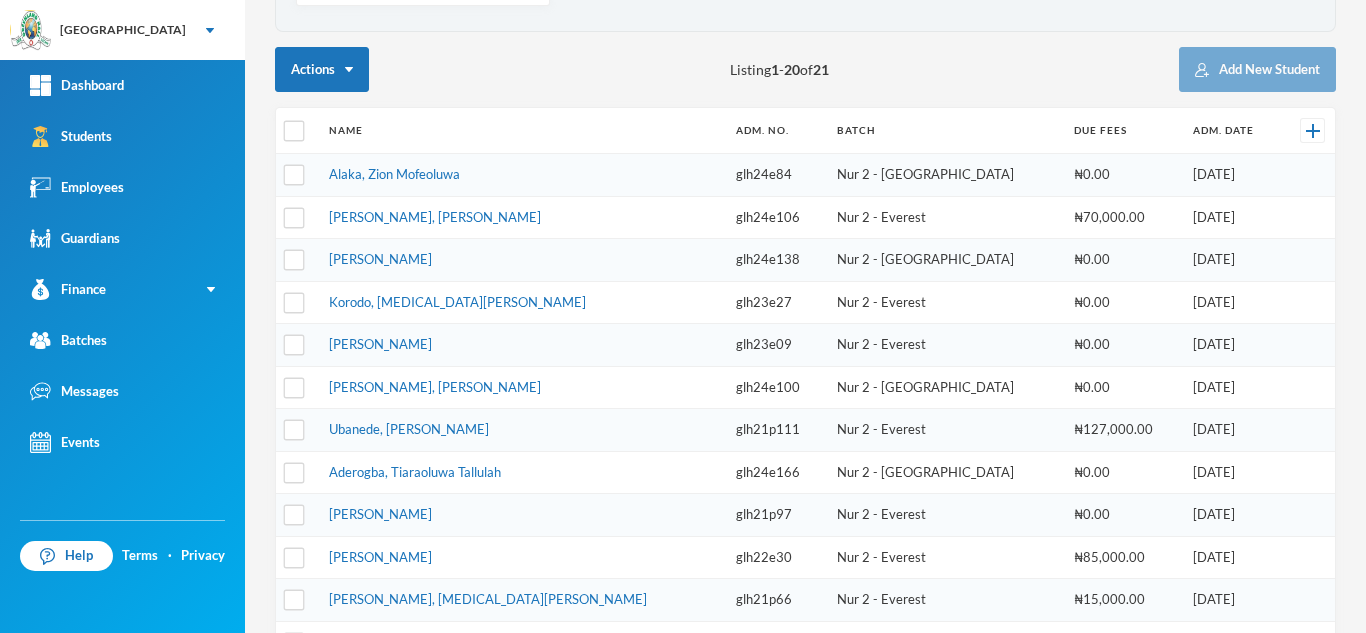 scroll, scrollTop: 263, scrollLeft: 0, axis: vertical 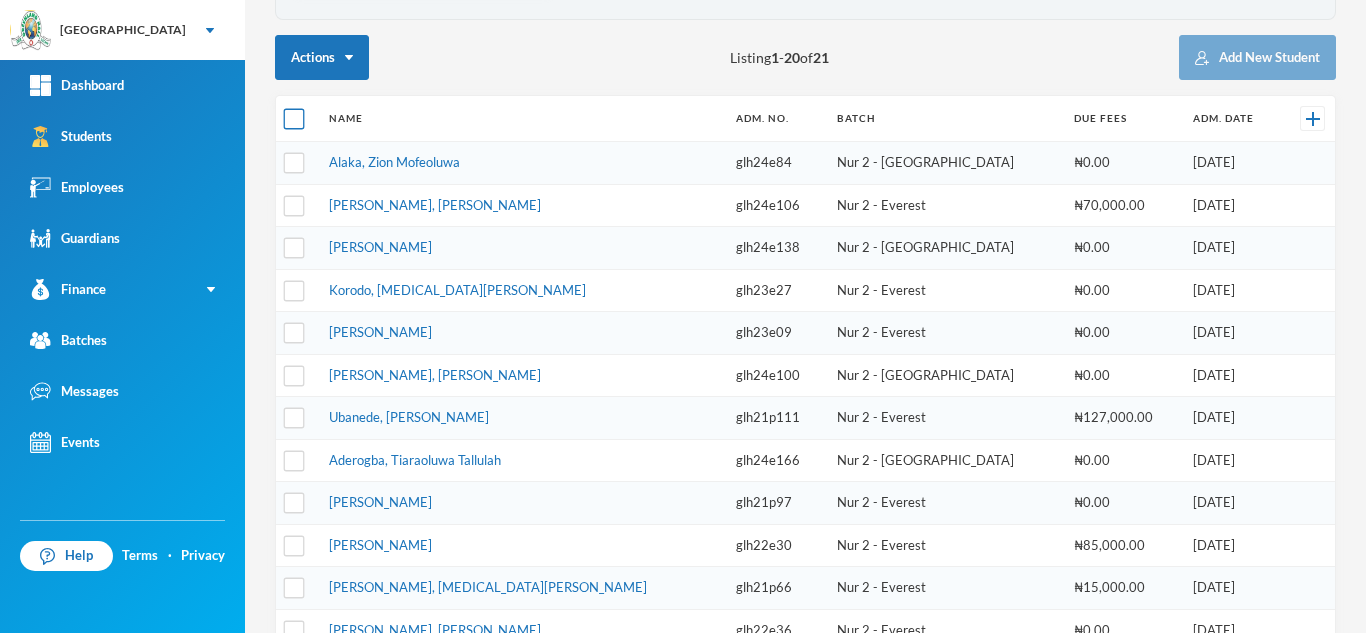 click at bounding box center [294, 119] 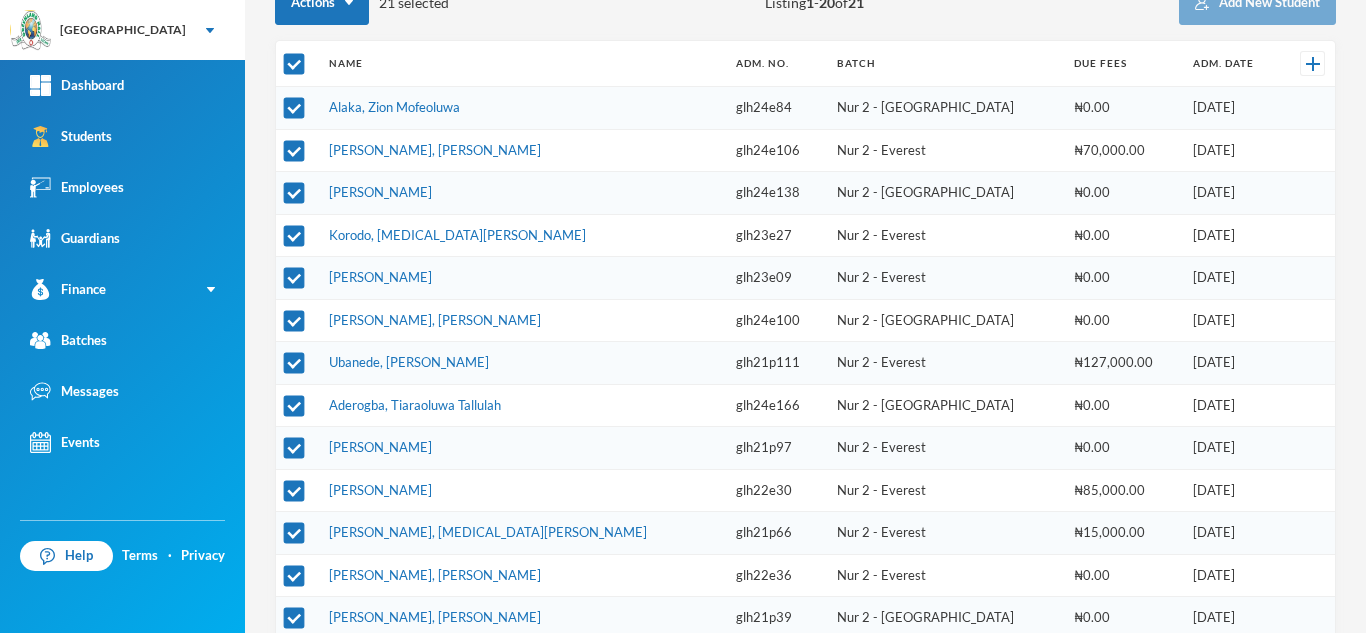 scroll, scrollTop: 351, scrollLeft: 0, axis: vertical 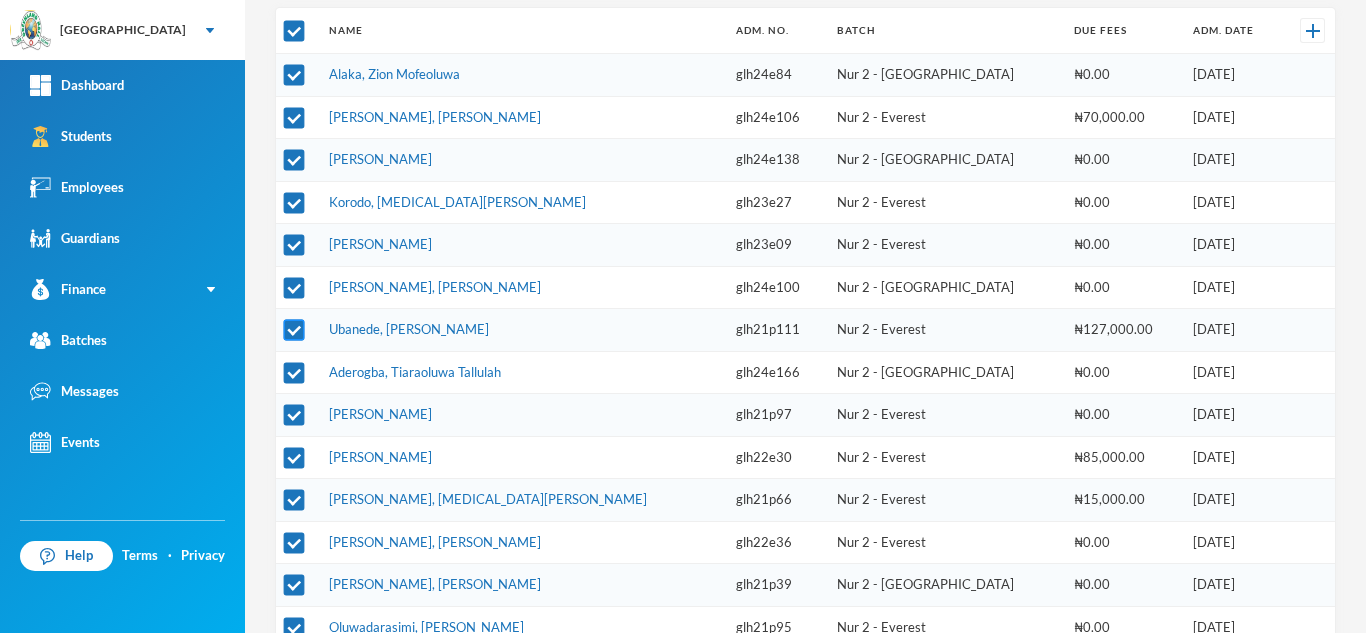 click at bounding box center (294, 330) 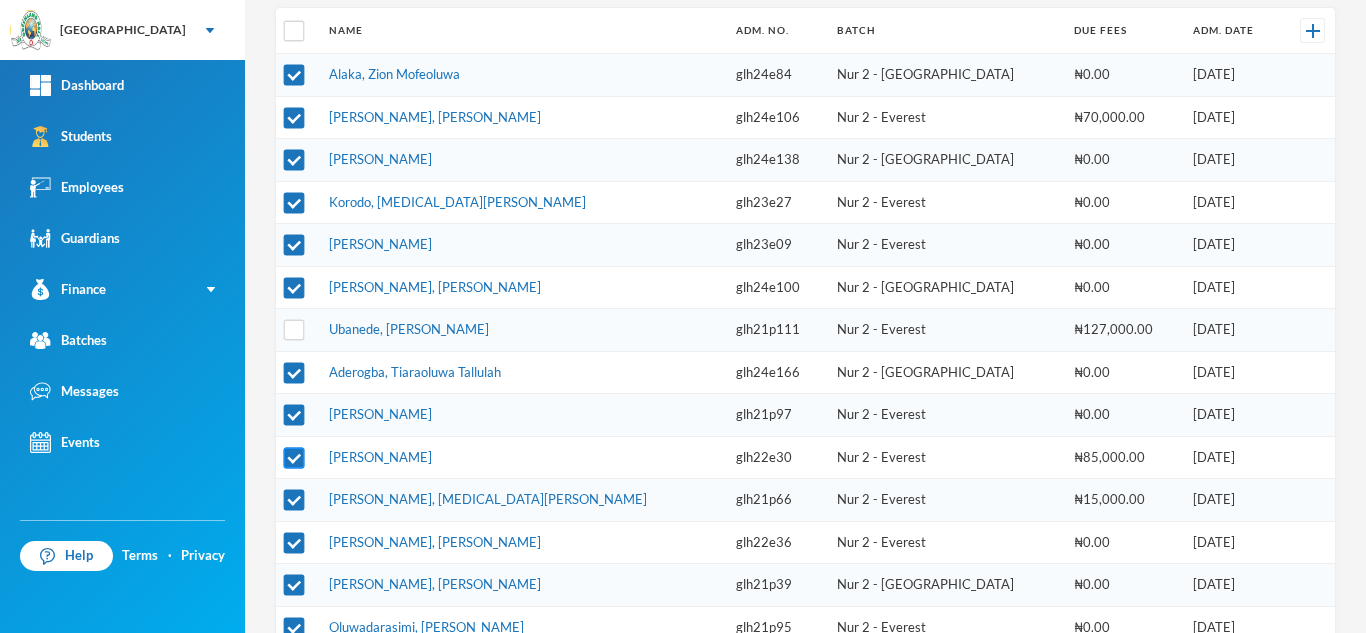 click at bounding box center [294, 457] 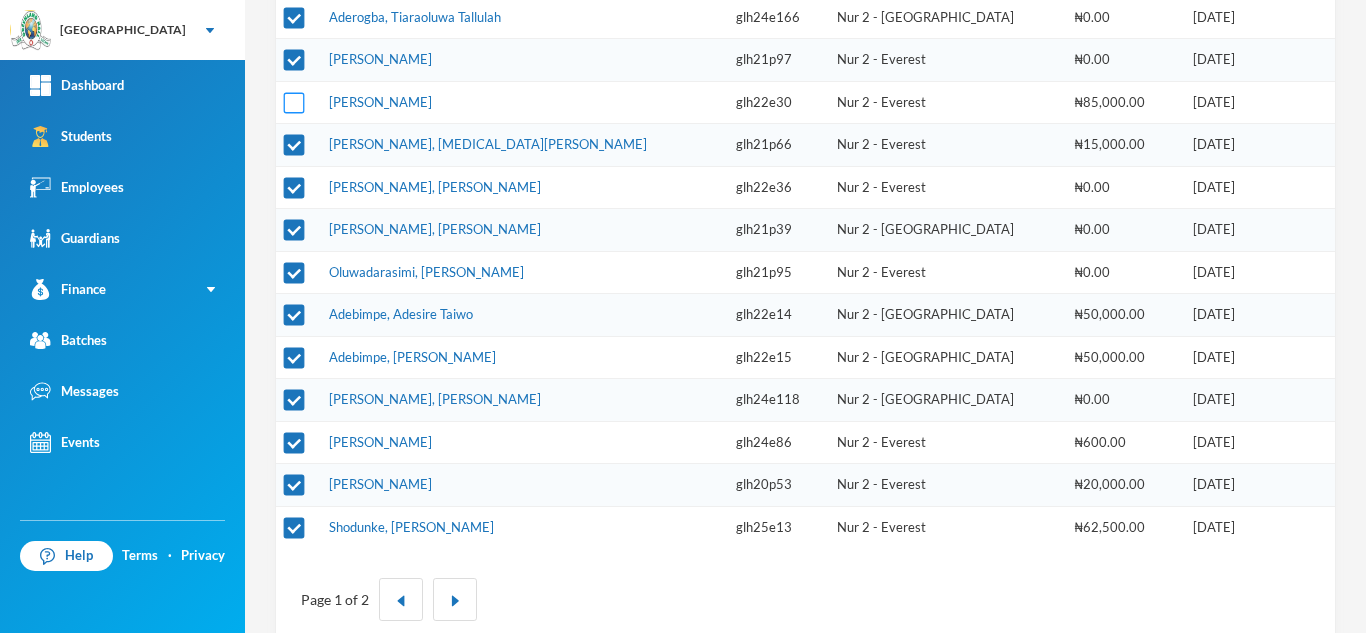 scroll, scrollTop: 710, scrollLeft: 0, axis: vertical 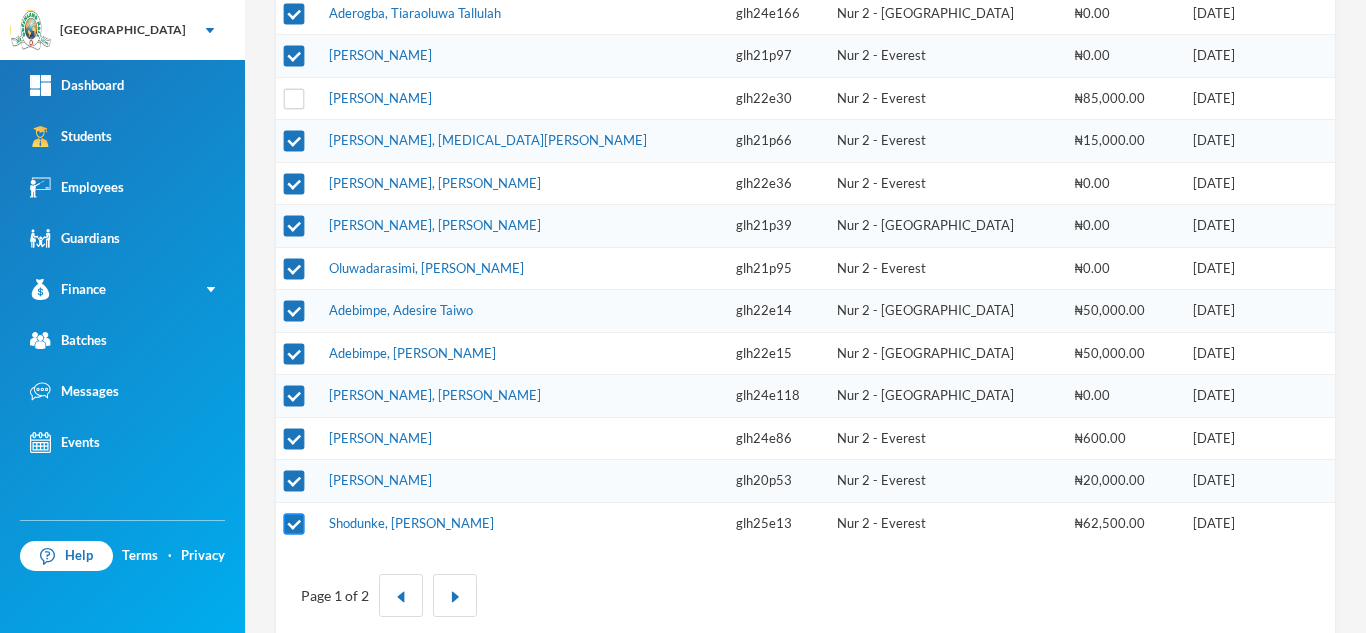 click at bounding box center [294, 523] 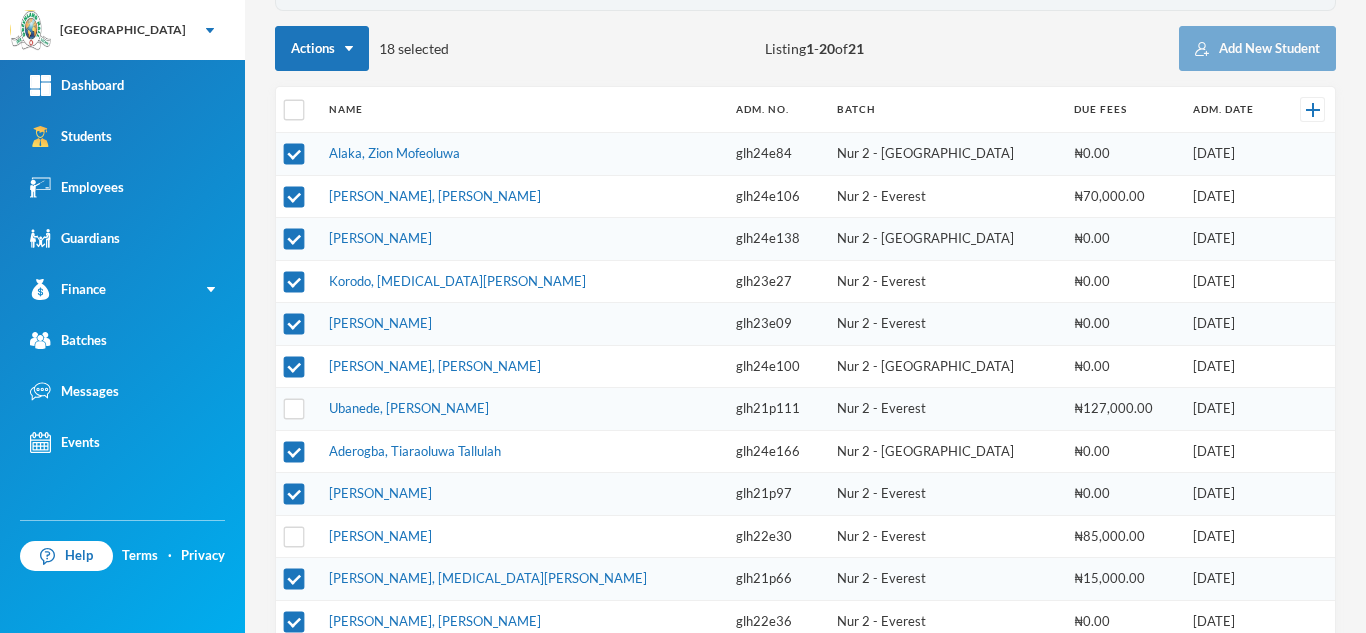scroll, scrollTop: 745, scrollLeft: 0, axis: vertical 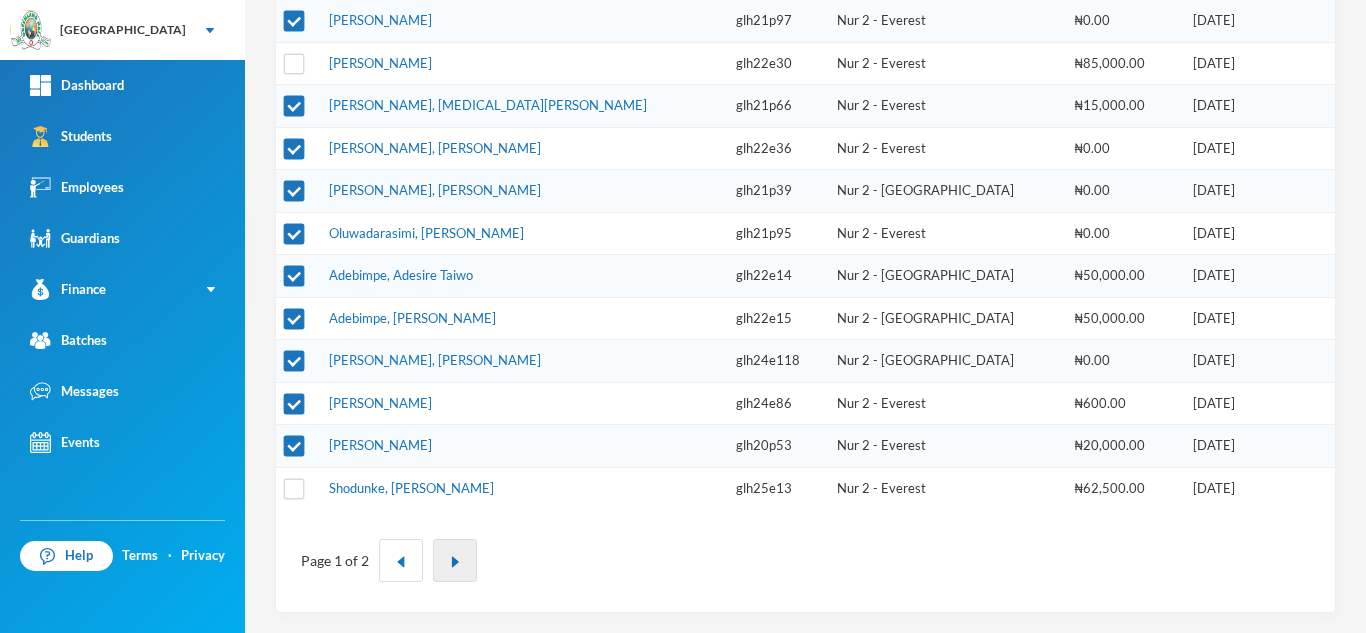 click at bounding box center [455, 562] 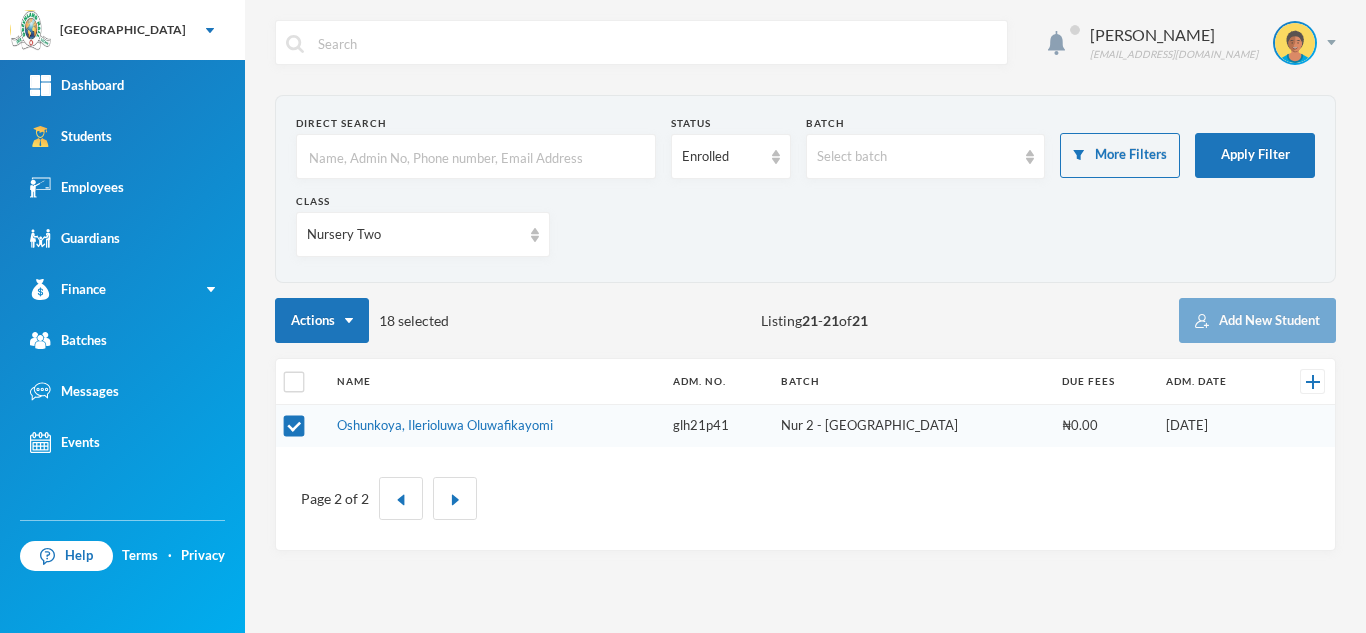 scroll, scrollTop: 0, scrollLeft: 0, axis: both 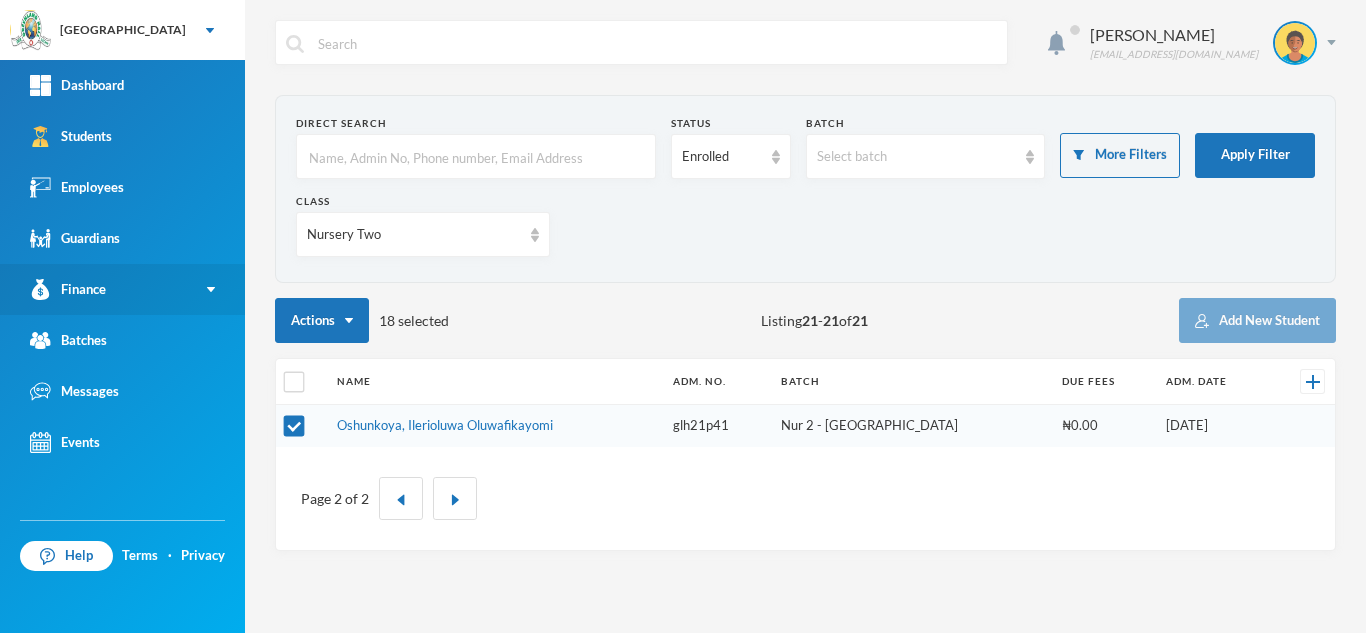 click on "Finance" at bounding box center (122, 289) 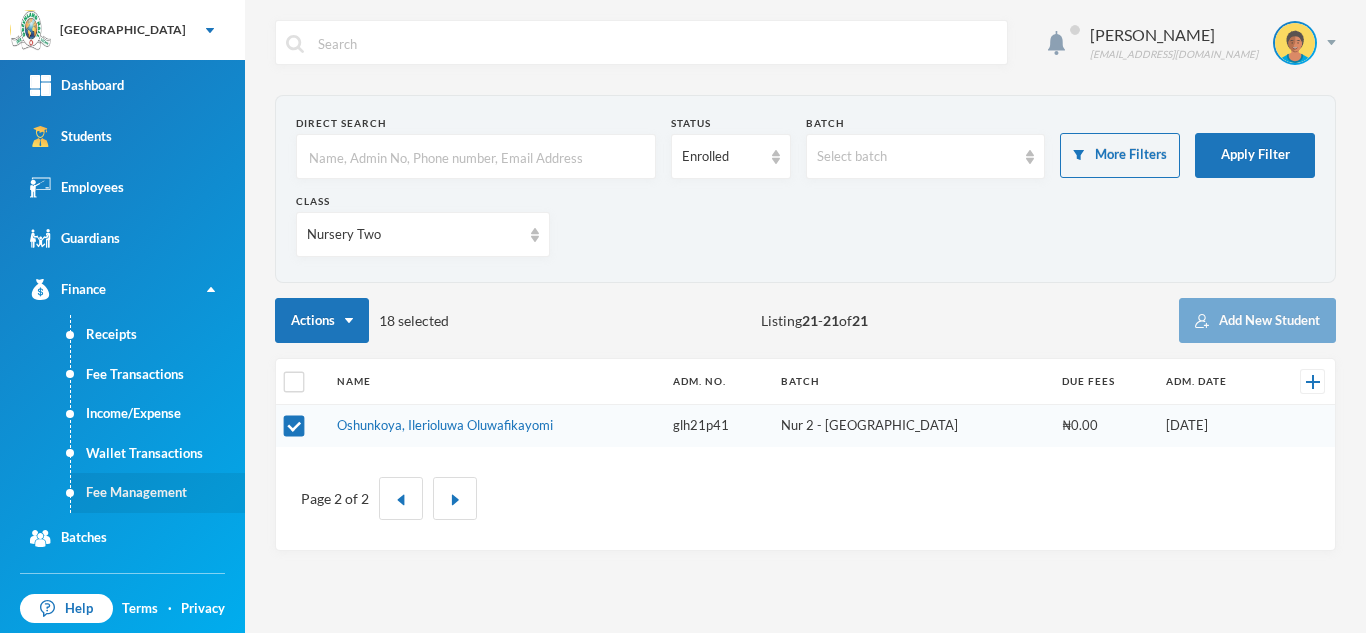 click on "Fee Management" at bounding box center (158, 493) 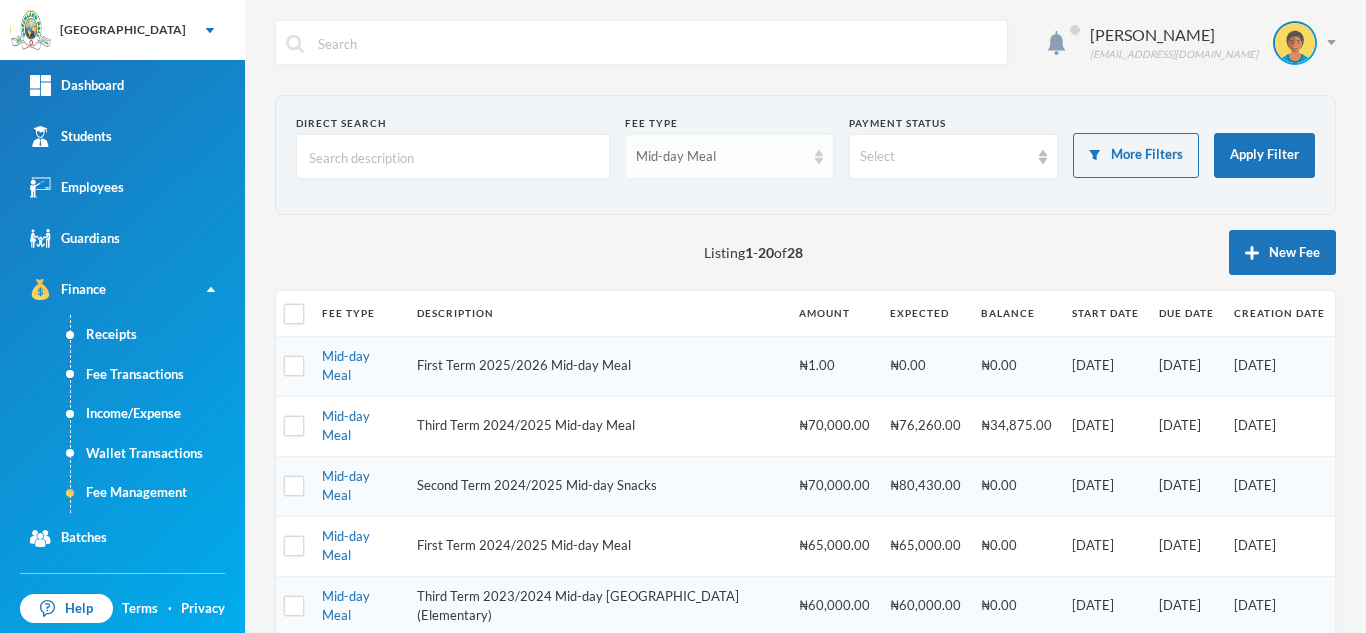 click on "Mid-day Meal" at bounding box center (720, 157) 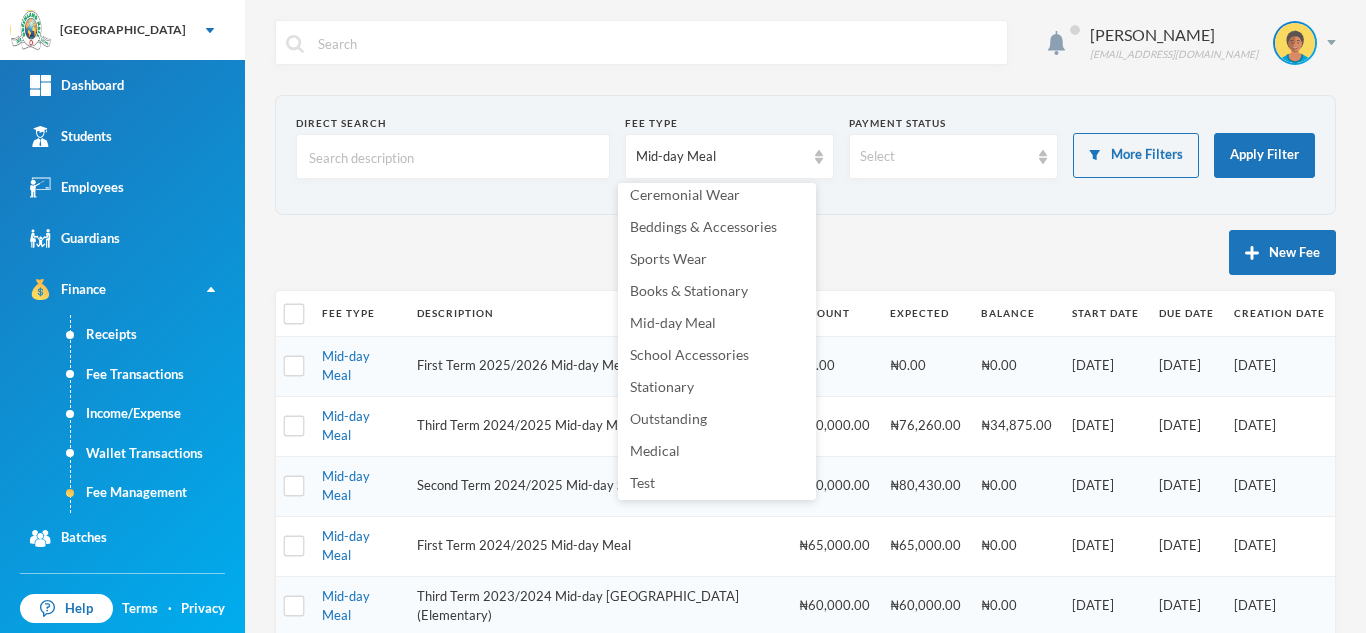 scroll, scrollTop: 587, scrollLeft: 0, axis: vertical 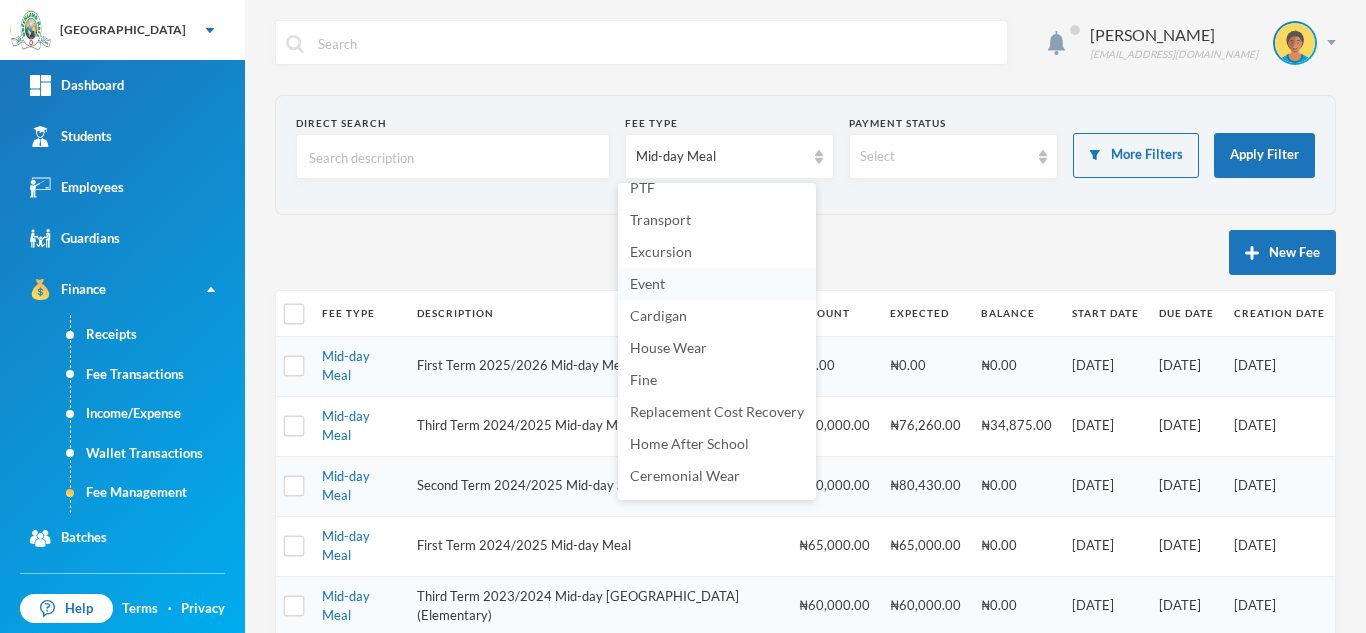 click on "Event" at bounding box center [717, 284] 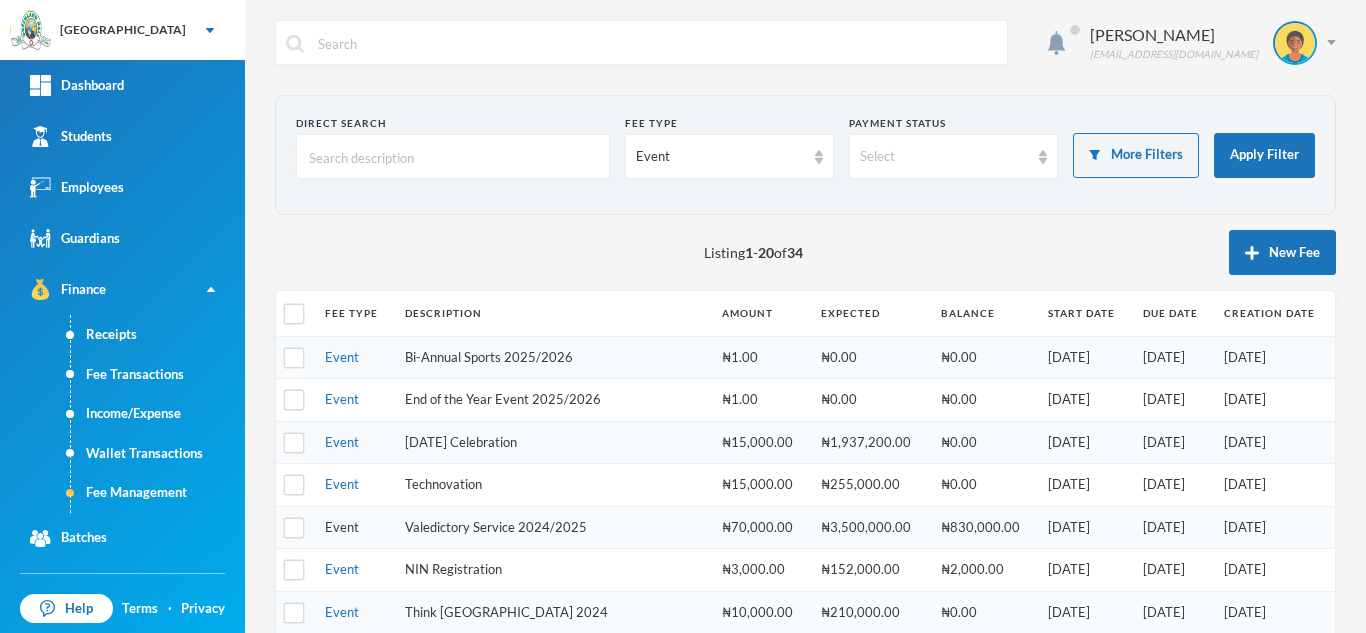 click on "Event" at bounding box center (342, 527) 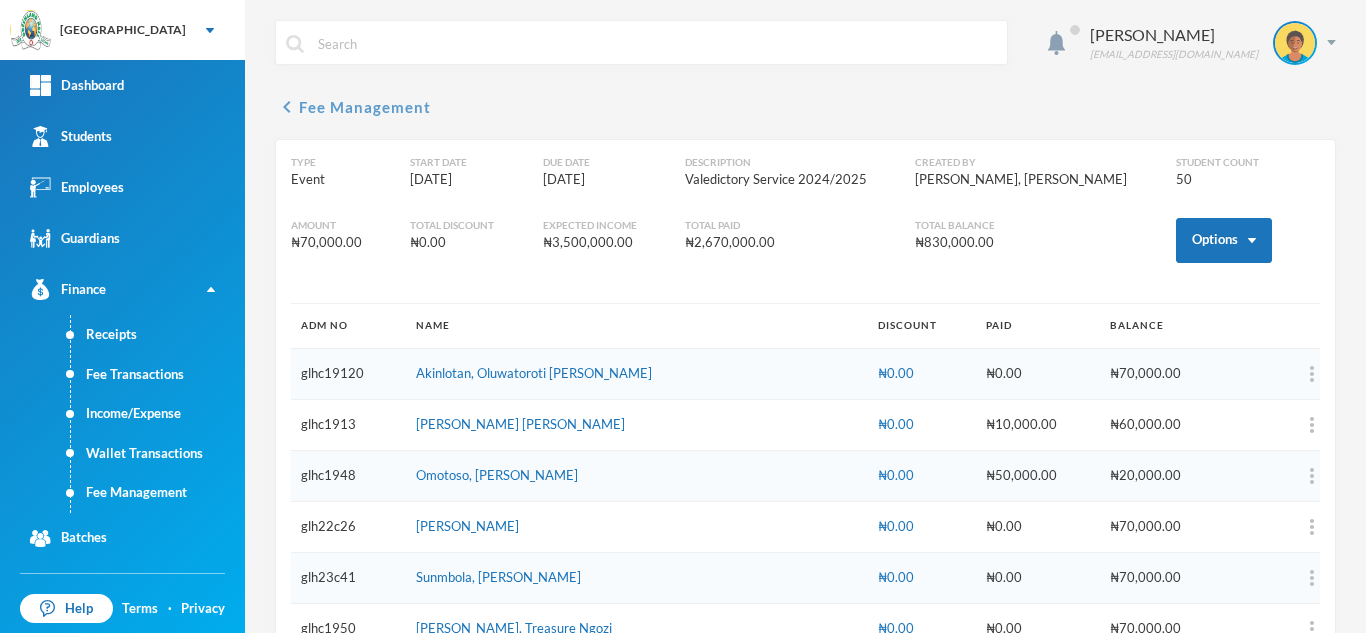 click on "chevron_left Fee Management" at bounding box center (353, 107) 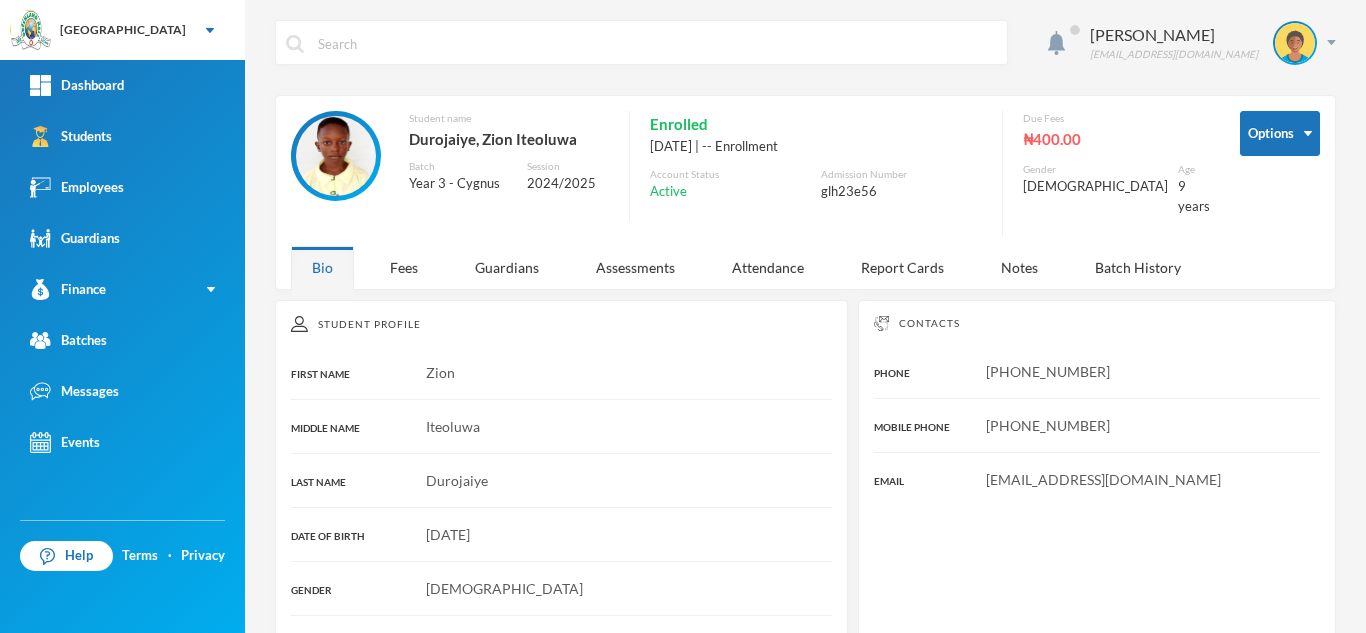 scroll, scrollTop: 0, scrollLeft: 0, axis: both 